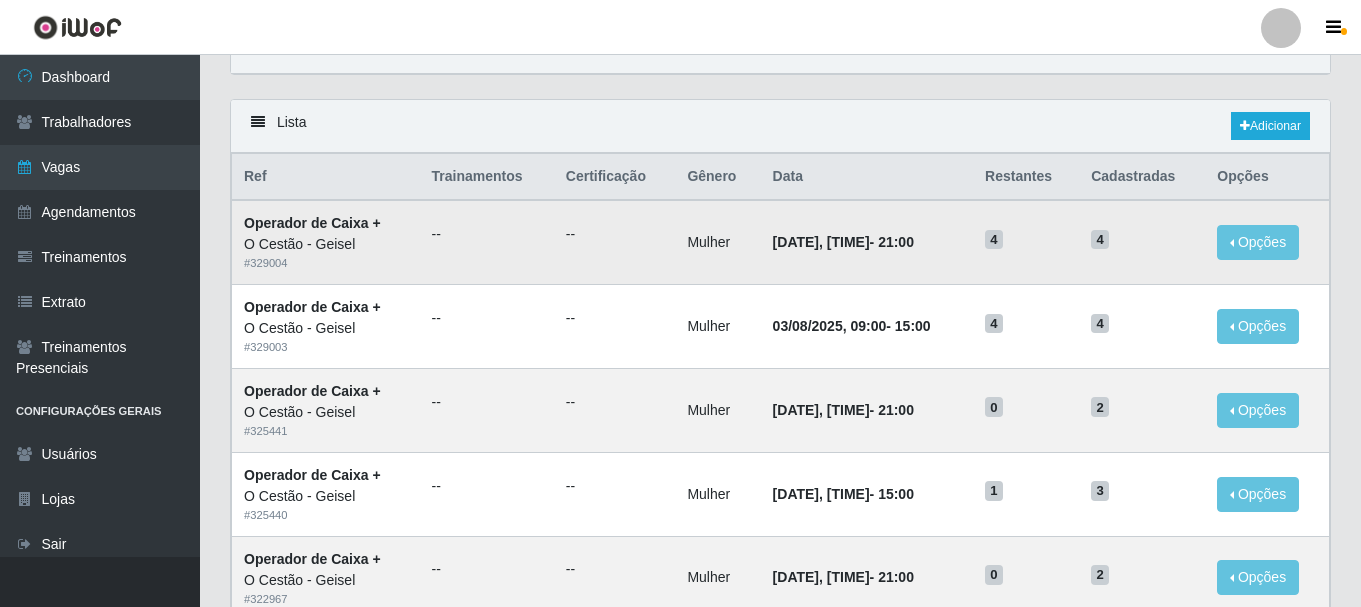 scroll, scrollTop: 200, scrollLeft: 0, axis: vertical 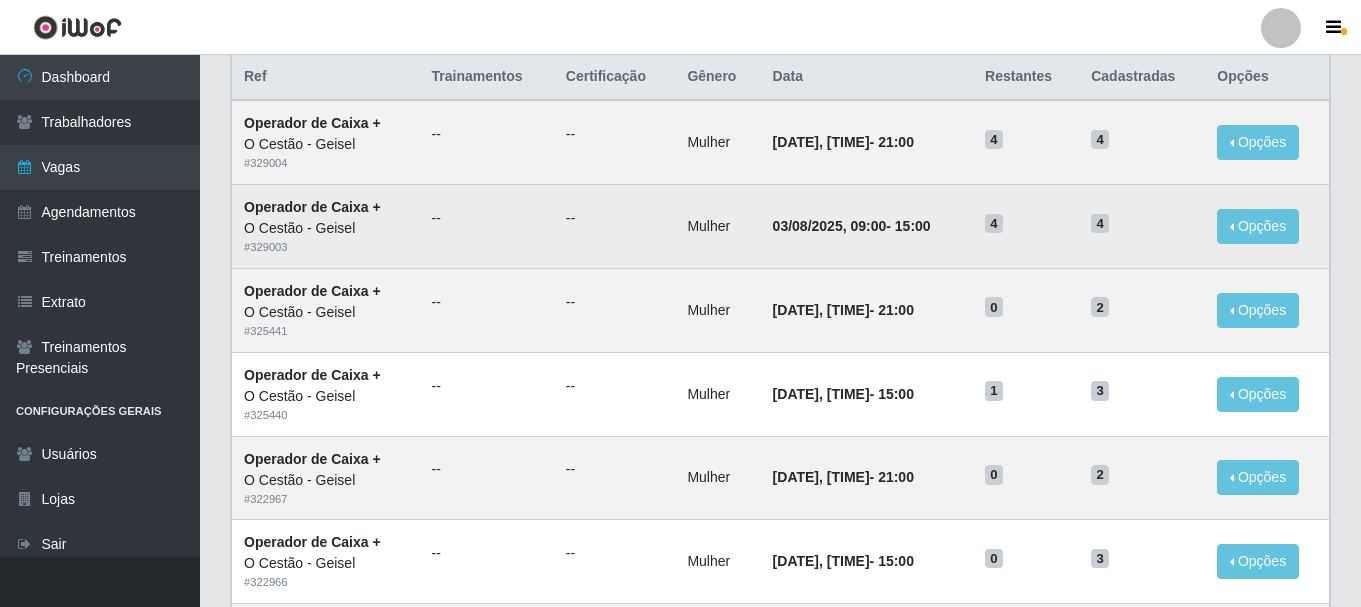 click on "[DATE], [TIME] - [TIME]" at bounding box center [867, 227] 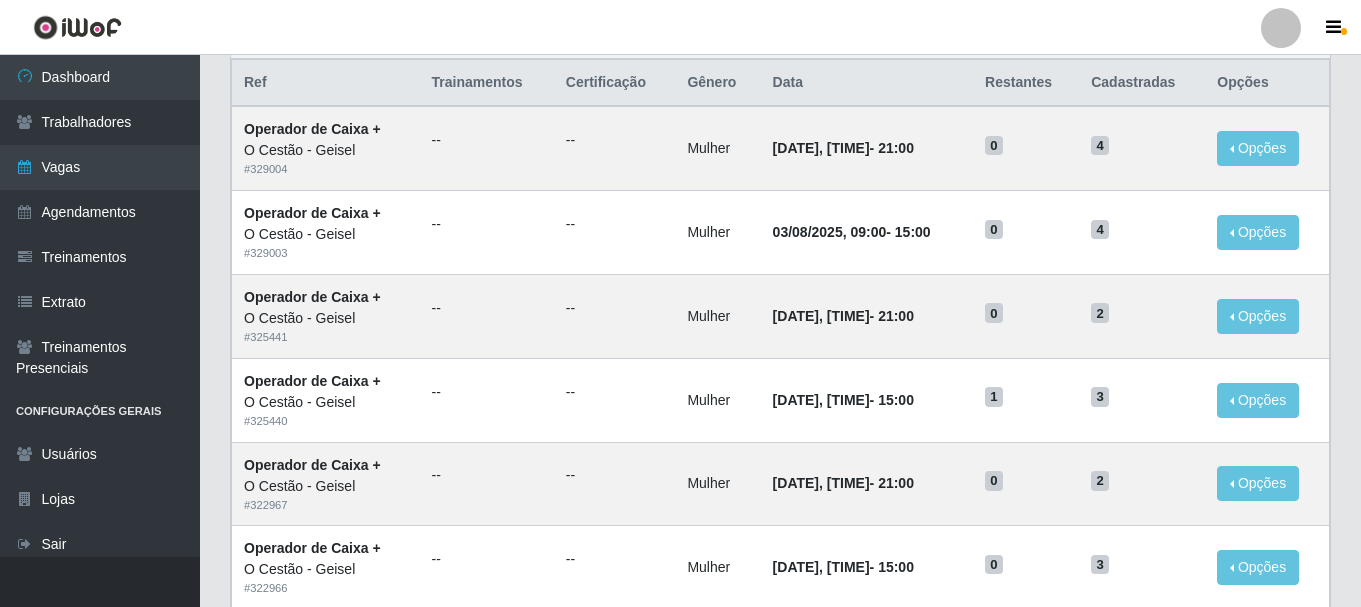 scroll, scrollTop: 200, scrollLeft: 0, axis: vertical 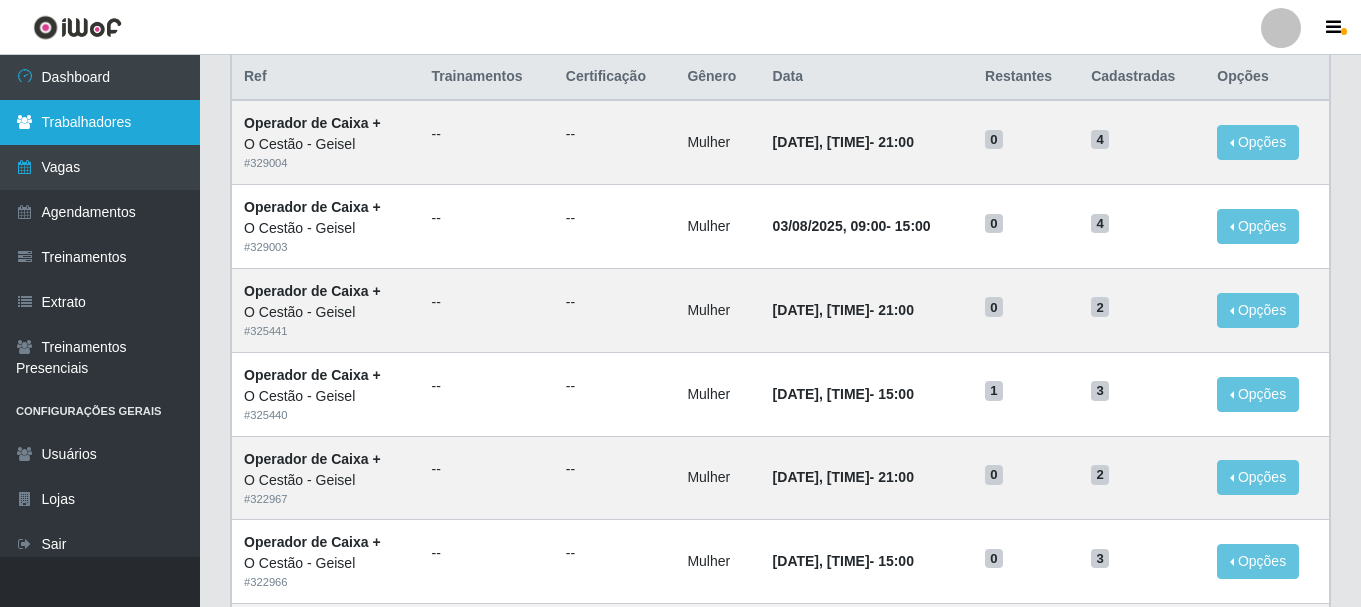 click on "Trabalhadores" at bounding box center [100, 122] 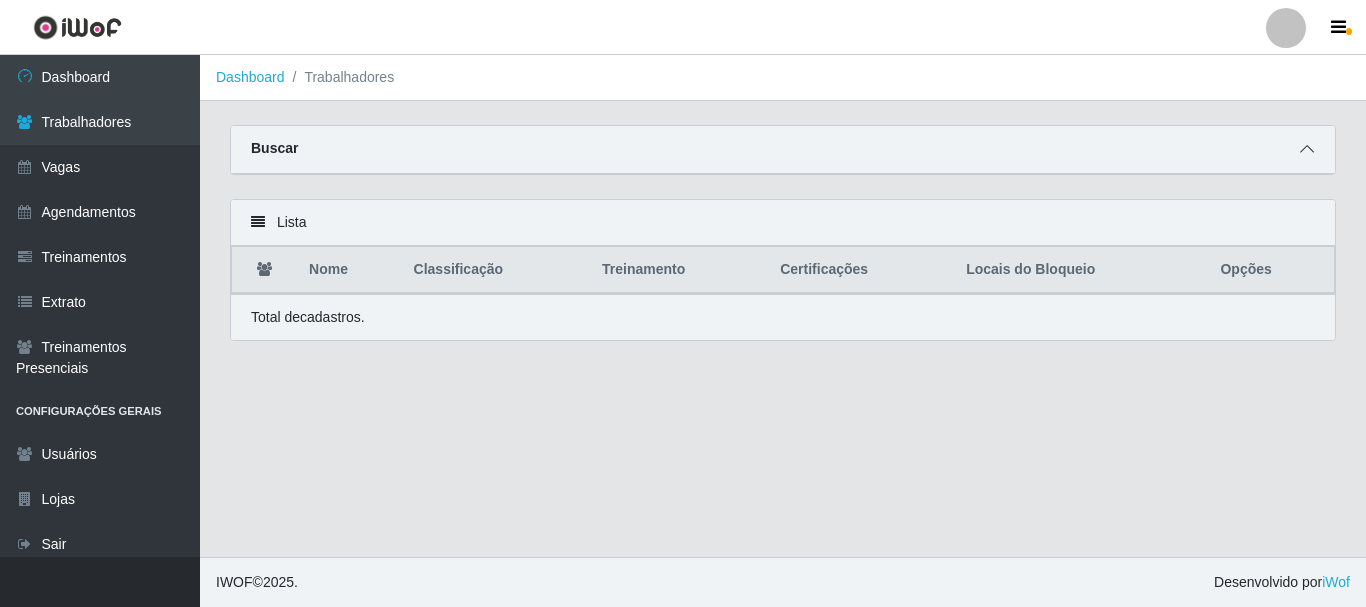 click at bounding box center (1307, 149) 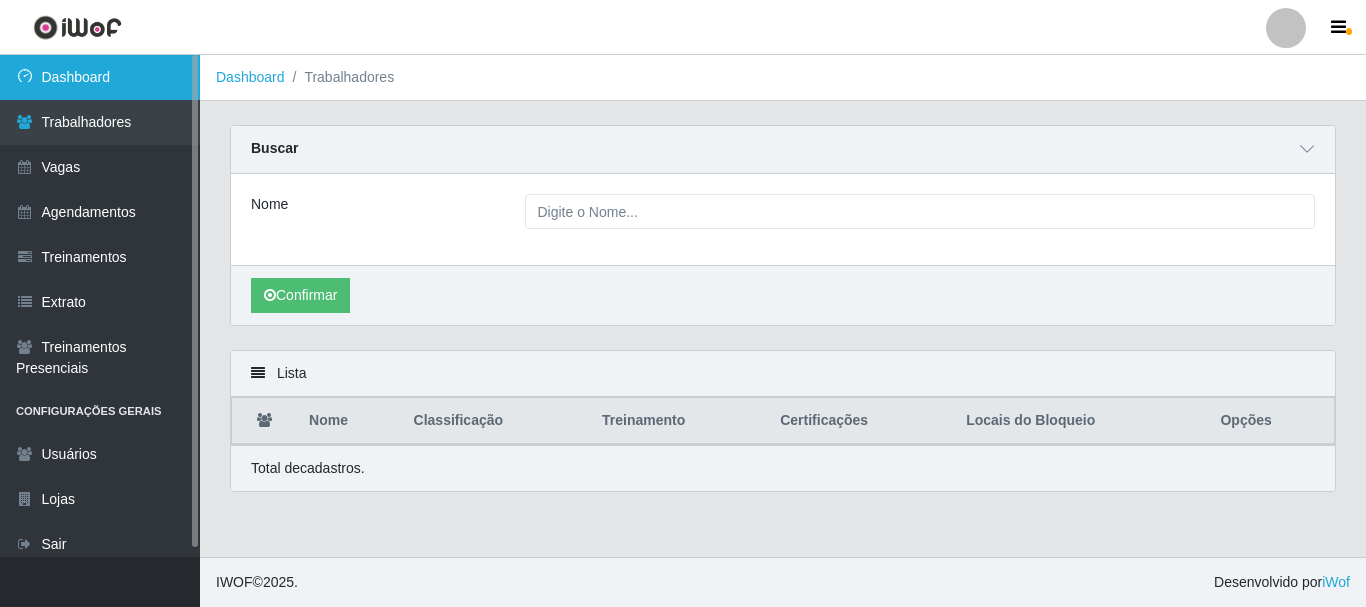 click on "Dashboard" at bounding box center (100, 77) 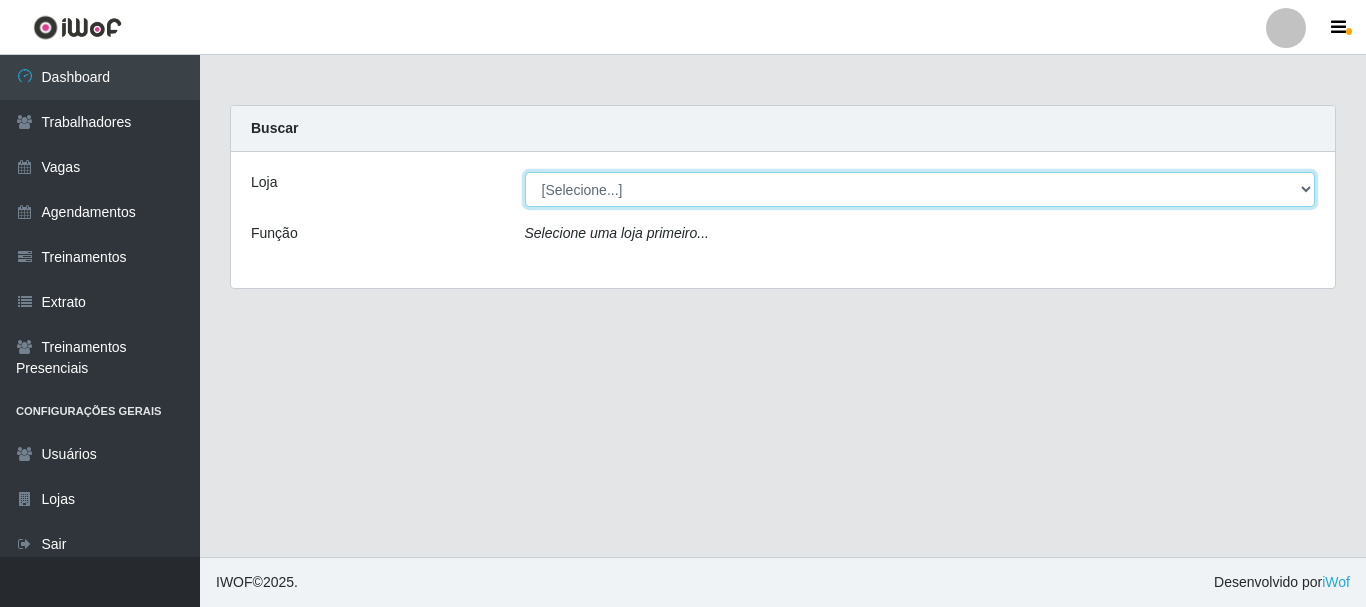 click on "[Selecione...] O Cestão - Geisel" at bounding box center (920, 189) 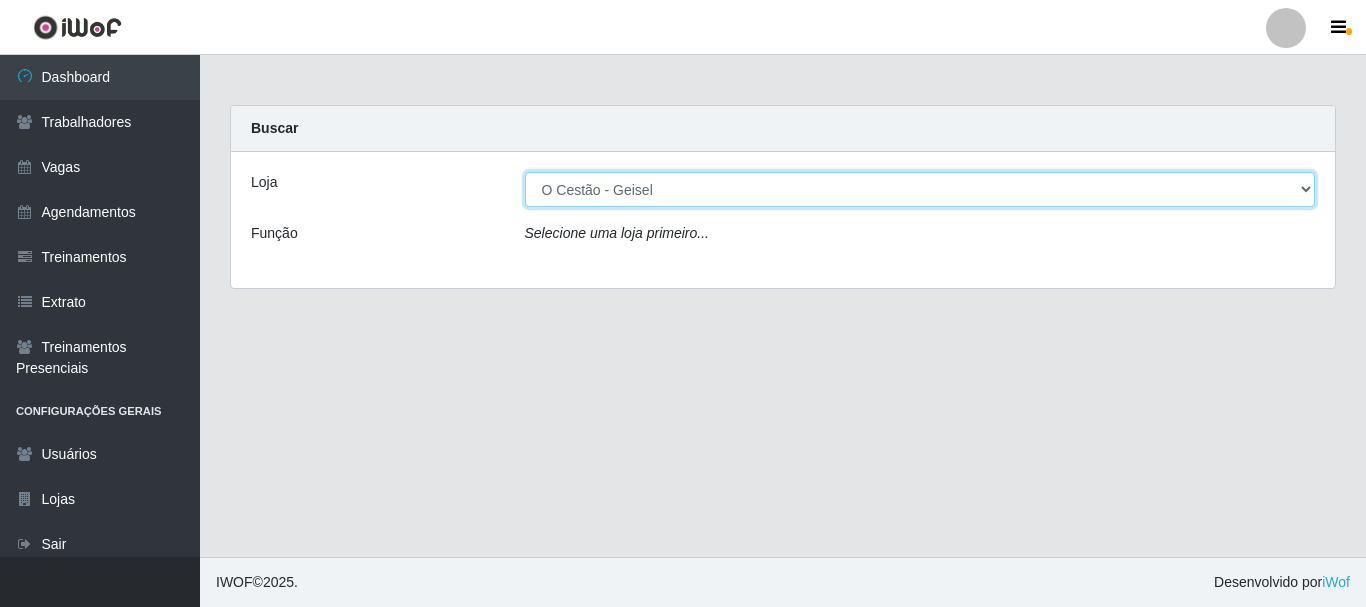 click on "[Selecione...] O Cestão - Geisel" at bounding box center [920, 189] 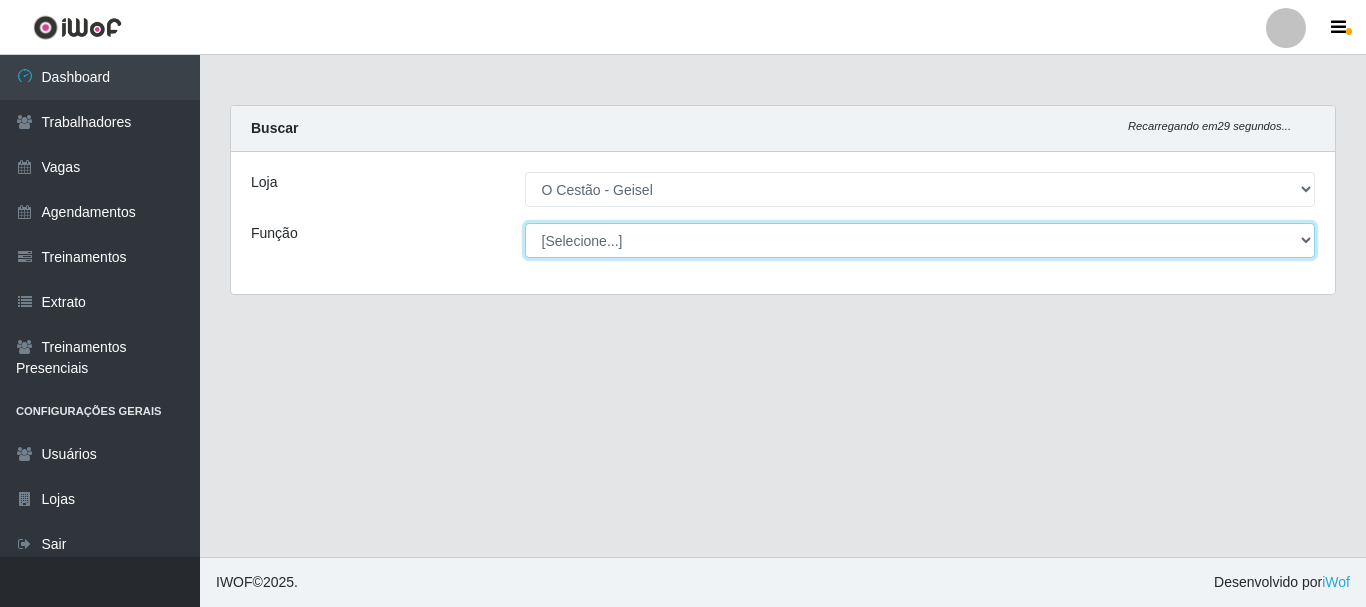 click on "[Selecione...] ASG ASG + ASG ++ Auxiliar de Estoque Auxiliar de Estoque + Auxiliar de Estoque ++ Balconista Balconista + Balconista ++ Balconista de Frios Balconista de Frios + Balconista de Frios ++ Balconista de Padaria  Balconista de Padaria + Balconista de Padaria ++ Embalador Embalador + Embalador ++ Operador de Caixa Operador de Caixa + Operador de Caixa ++ Repositor  Repositor + Repositor ++" at bounding box center [920, 240] 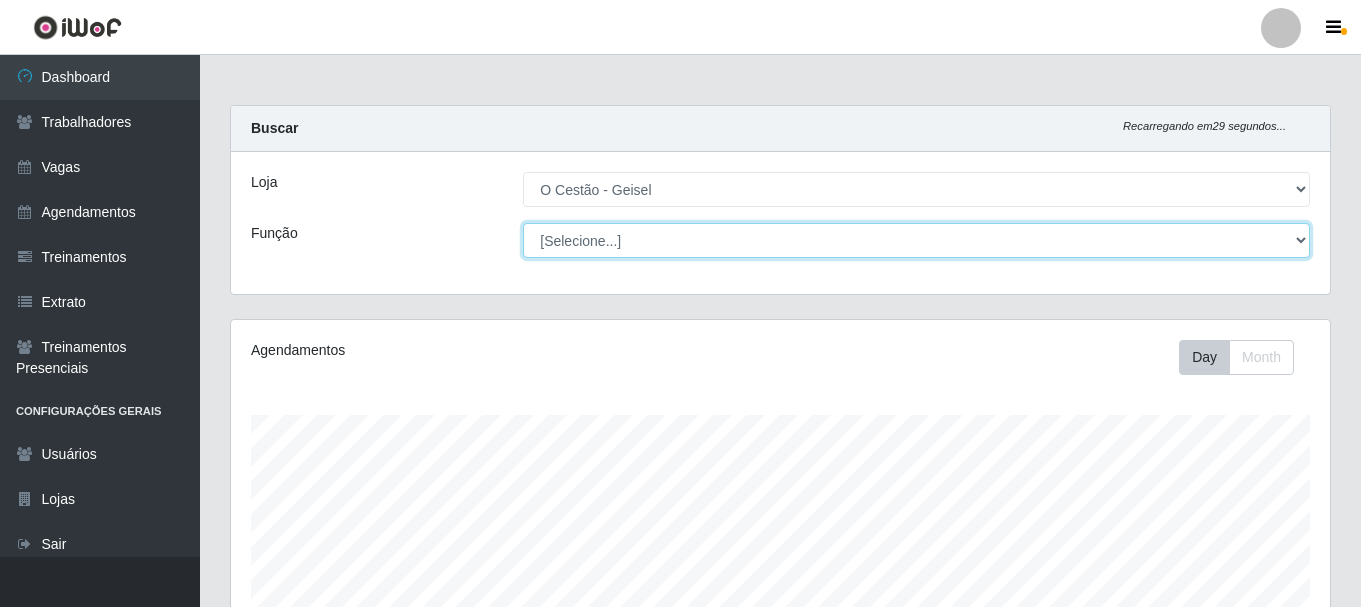 scroll, scrollTop: 999585, scrollLeft: 998901, axis: both 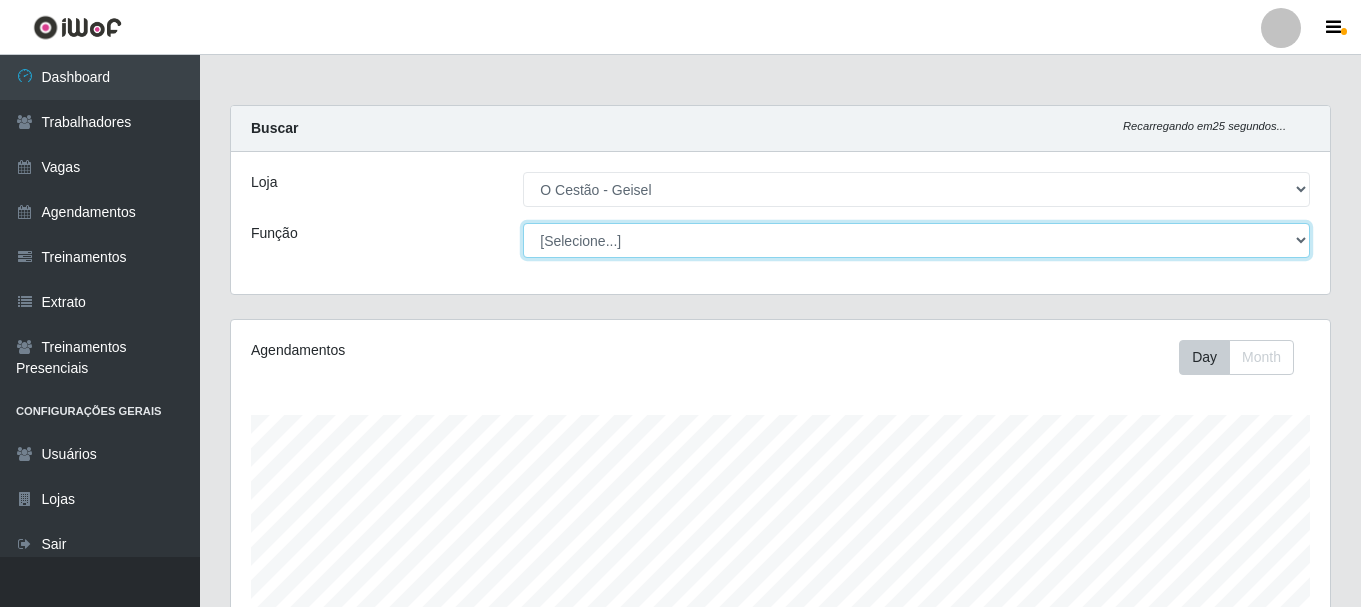 select on "72" 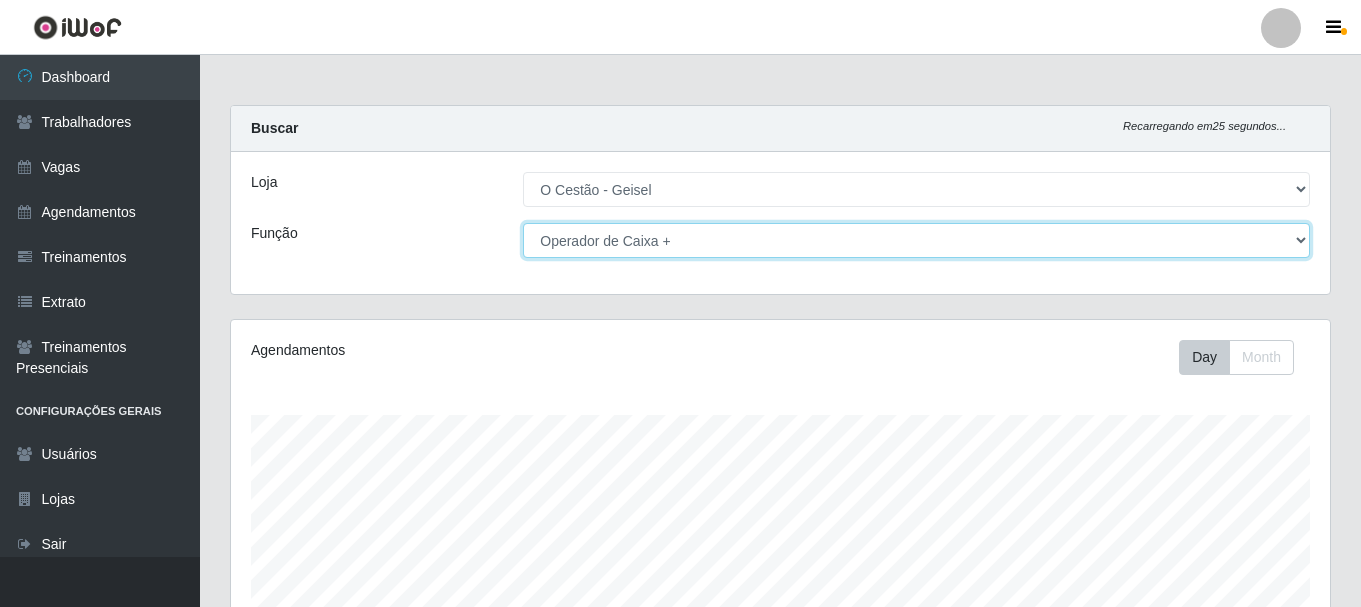 click on "[Selecione...] ASG ASG + ASG ++ Auxiliar de Estoque Auxiliar de Estoque + Auxiliar de Estoque ++ Balconista Balconista + Balconista ++ Balconista de Frios Balconista de Frios + Balconista de Frios ++ Balconista de Padaria  Balconista de Padaria + Balconista de Padaria ++ Embalador Embalador + Embalador ++ Operador de Caixa Operador de Caixa + Operador de Caixa ++ Repositor  Repositor + Repositor ++" at bounding box center (916, 240) 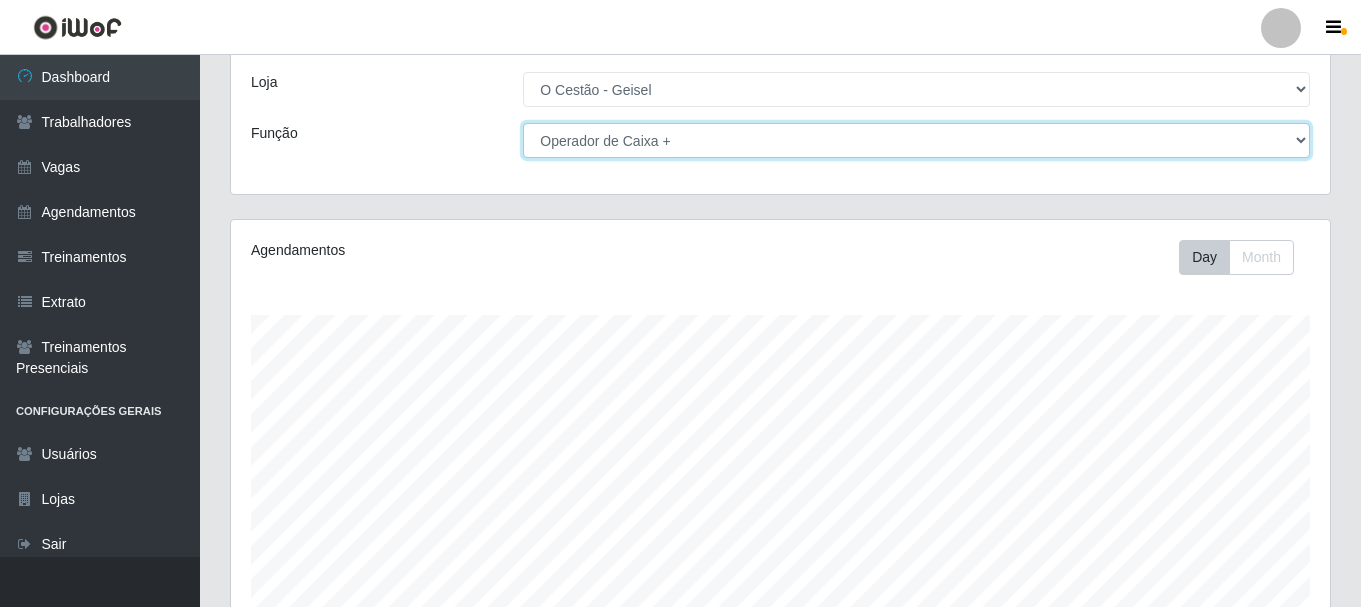 scroll, scrollTop: 0, scrollLeft: 0, axis: both 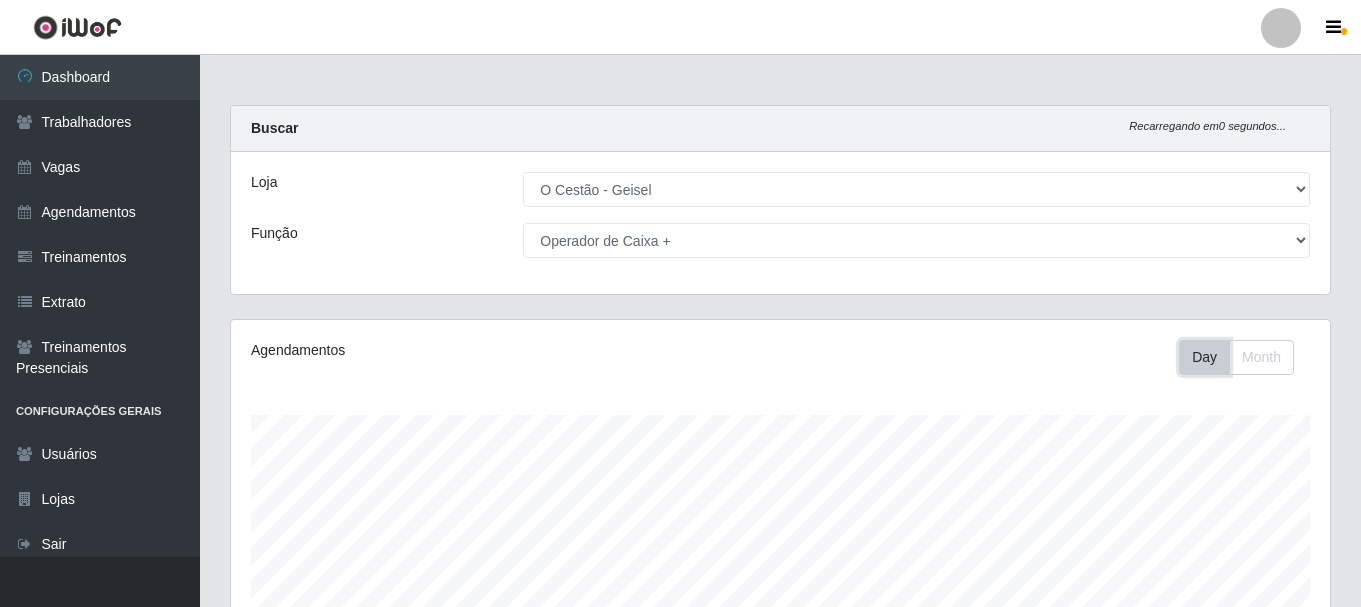 click on "Day" at bounding box center [1204, 357] 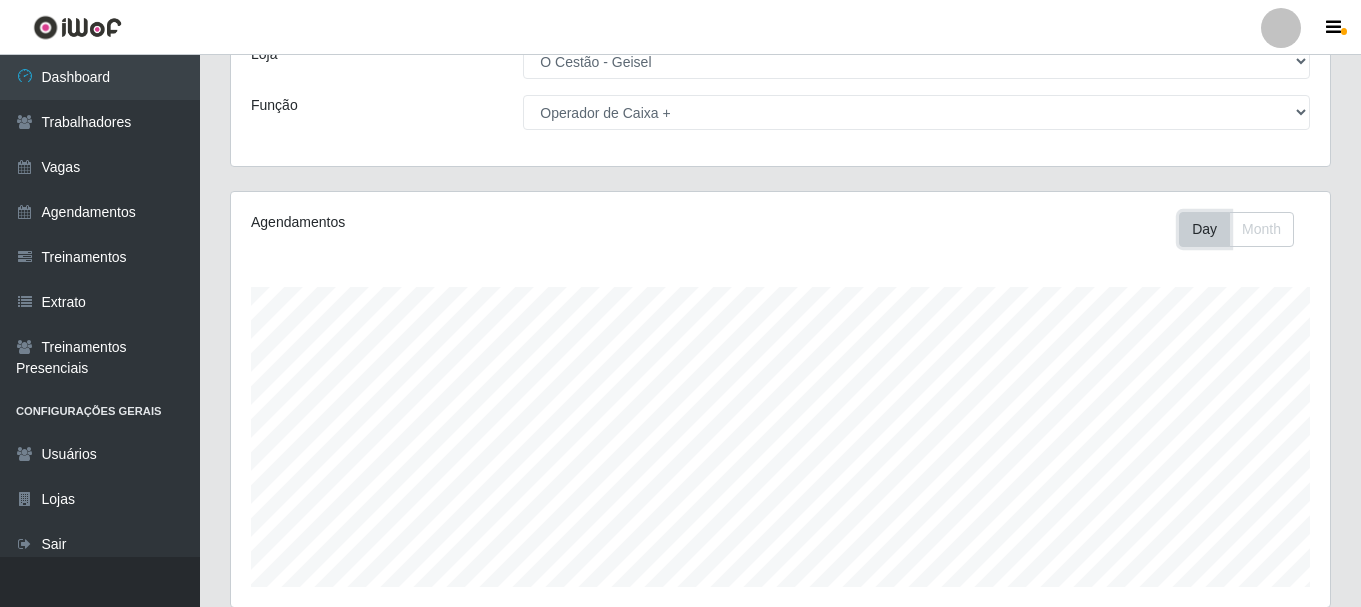 scroll, scrollTop: 65, scrollLeft: 0, axis: vertical 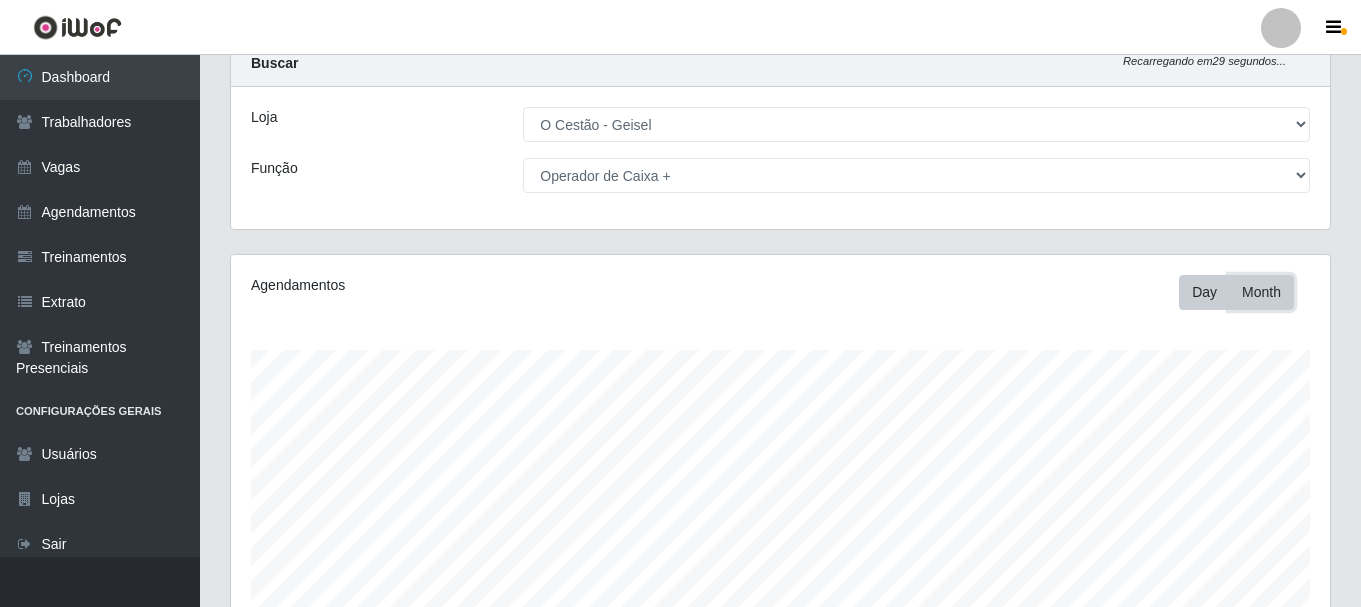 click on "Month" at bounding box center (1261, 292) 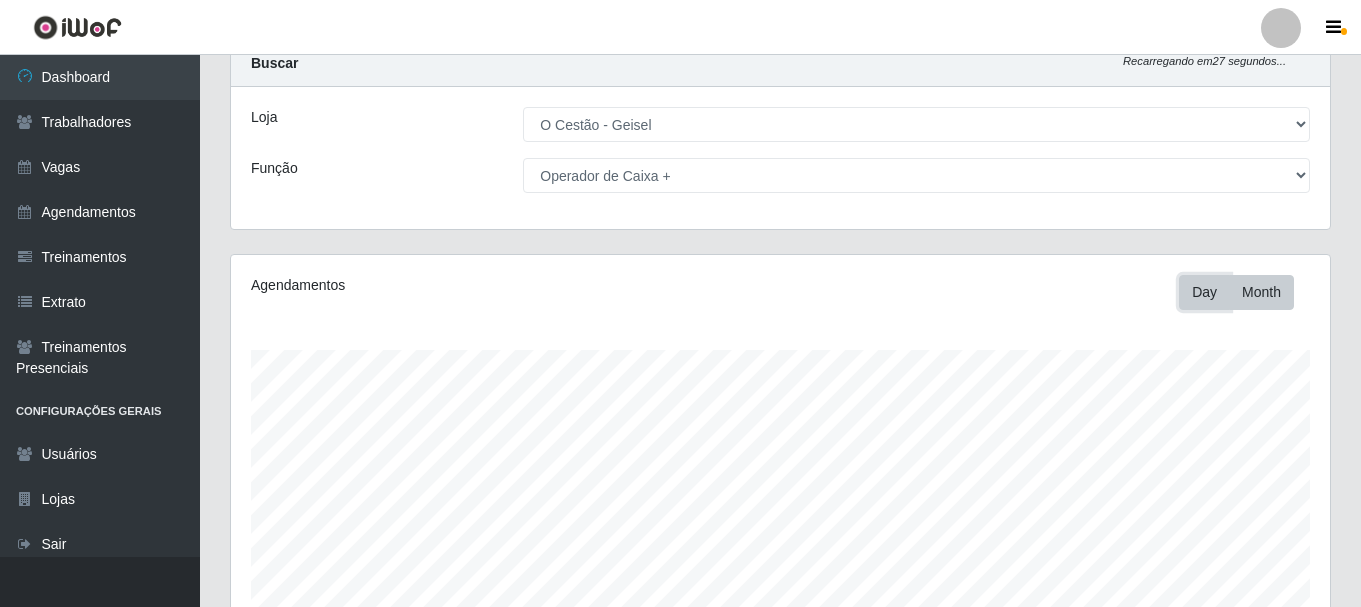 click on "Day" at bounding box center (1204, 292) 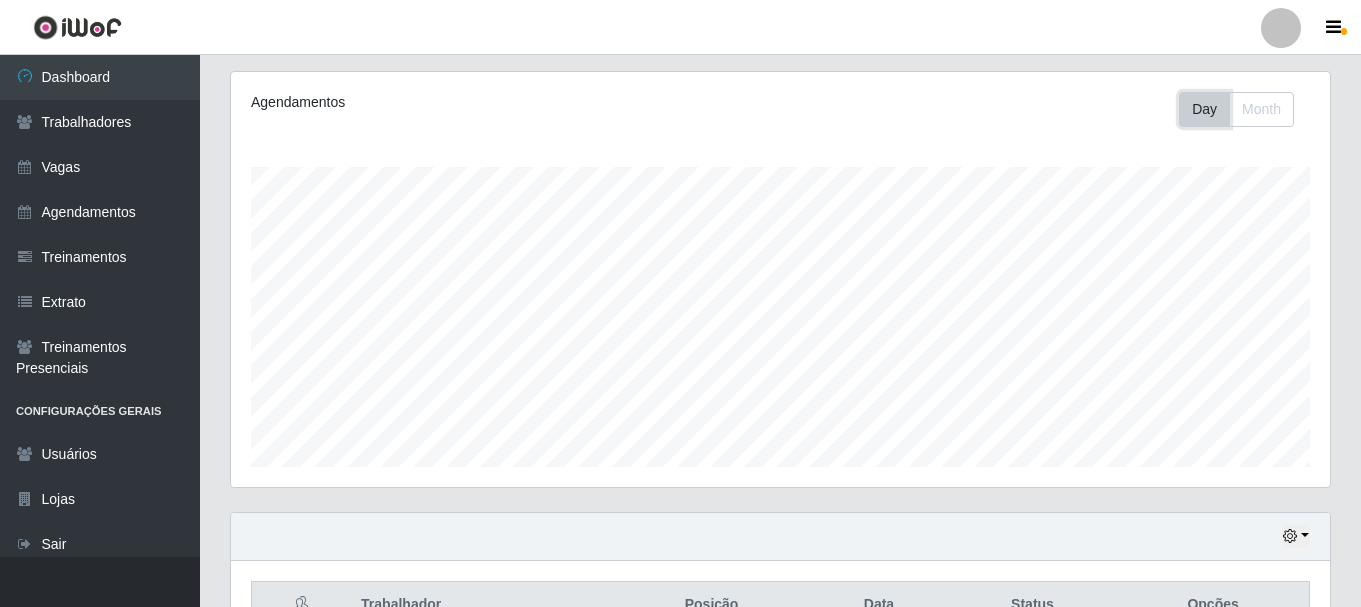scroll, scrollTop: 65, scrollLeft: 0, axis: vertical 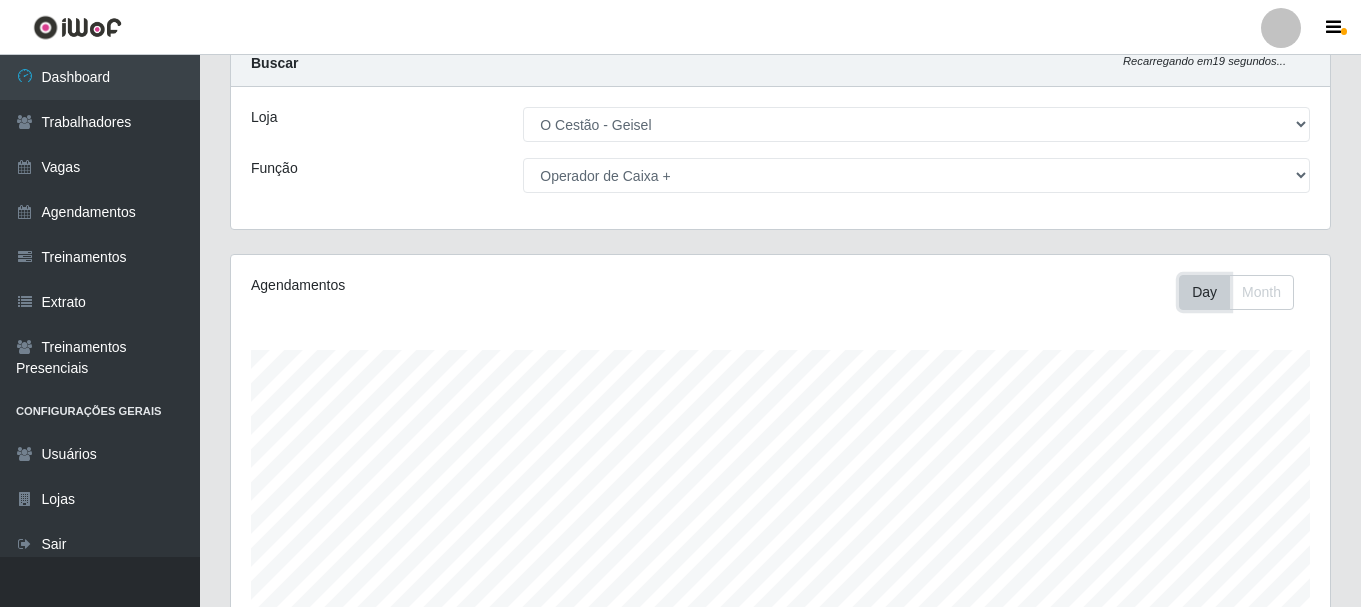 type 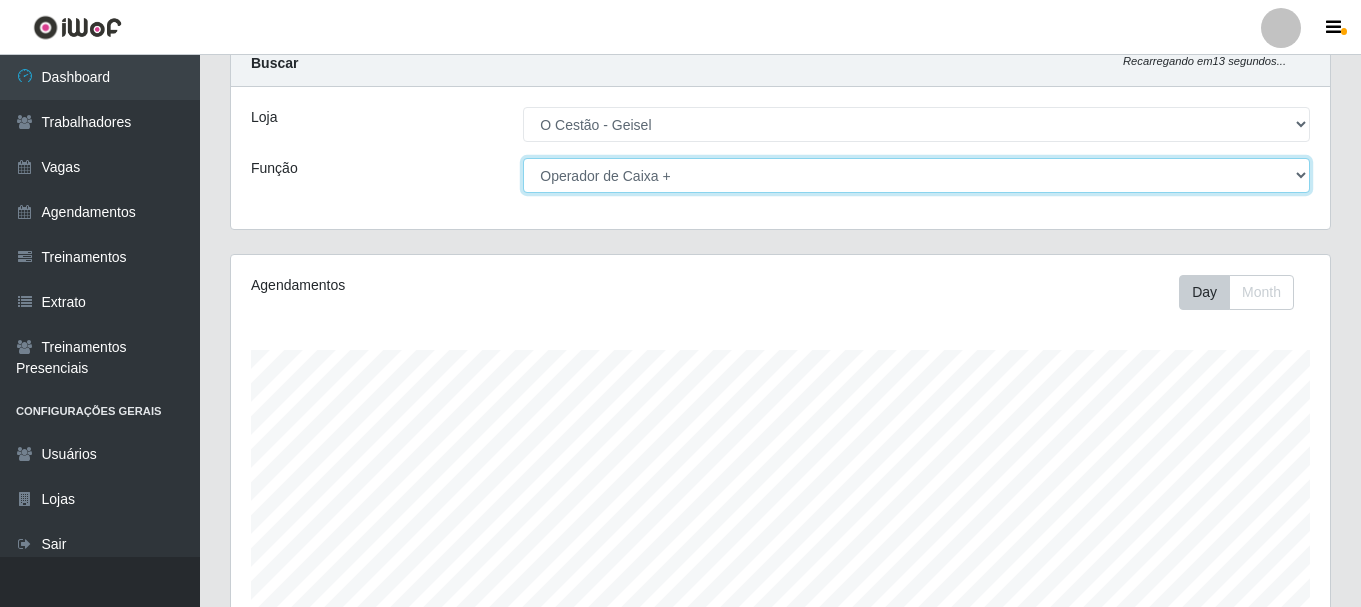 click on "[Selecione...] ASG ASG + ASG ++ Auxiliar de Estoque Auxiliar de Estoque + Auxiliar de Estoque ++ Balconista Balconista + Balconista ++ Balconista de Frios Balconista de Frios + Balconista de Frios ++ Balconista de Padaria  Balconista de Padaria + Balconista de Padaria ++ Embalador Embalador + Embalador ++ Operador de Caixa Operador de Caixa + Operador de Caixa ++ Repositor  Repositor + Repositor ++" at bounding box center (916, 175) 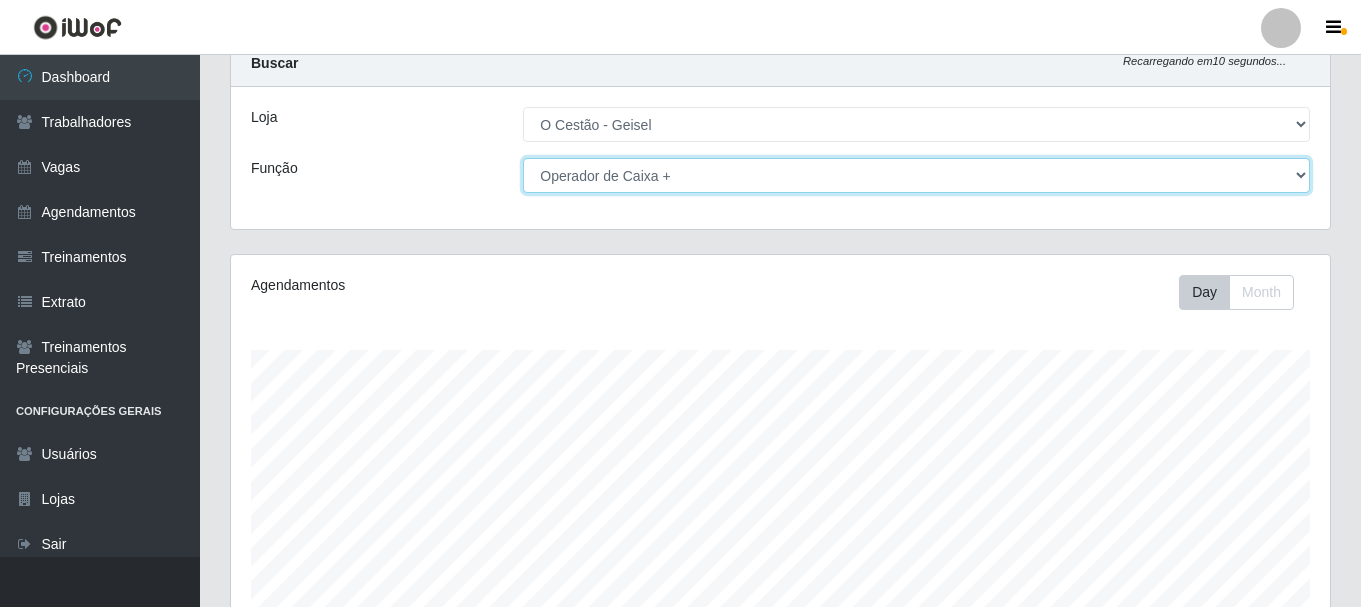 click on "[Selecione...] ASG ASG + ASG ++ Auxiliar de Estoque Auxiliar de Estoque + Auxiliar de Estoque ++ Balconista Balconista + Balconista ++ Balconista de Frios Balconista de Frios + Balconista de Frios ++ Balconista de Padaria  Balconista de Padaria + Balconista de Padaria ++ Embalador Embalador + Embalador ++ Operador de Caixa Operador de Caixa + Operador de Caixa ++ Repositor  Repositor + Repositor ++" at bounding box center (916, 175) 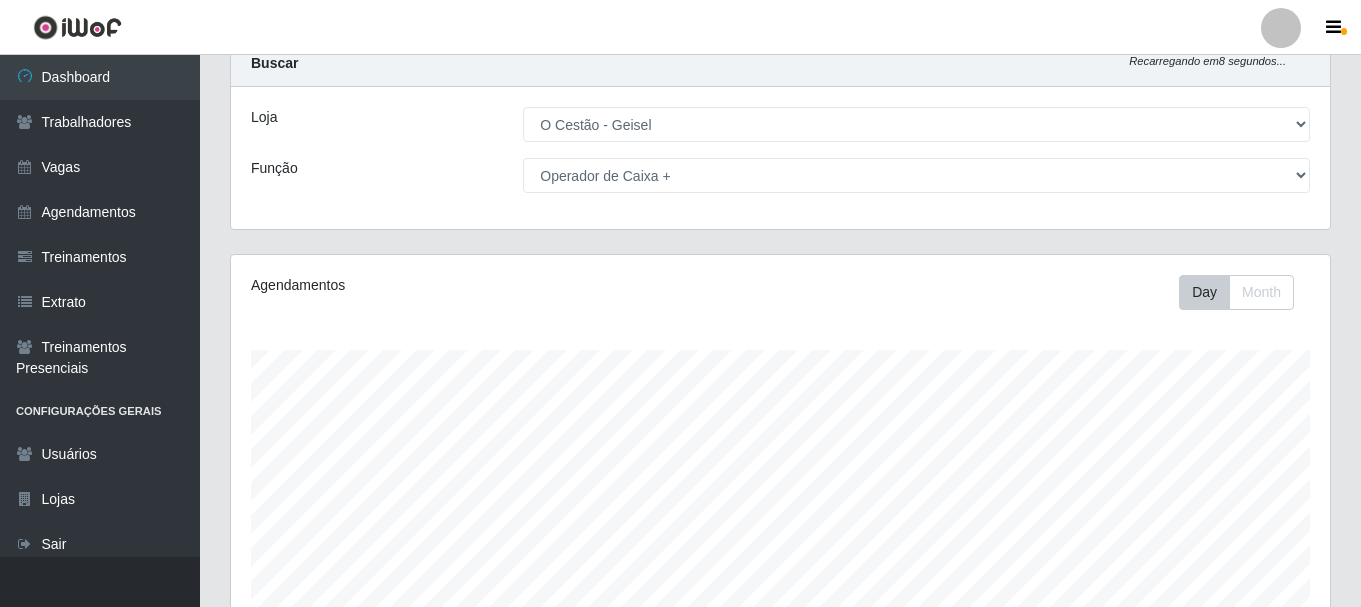click on "Função" at bounding box center [372, 175] 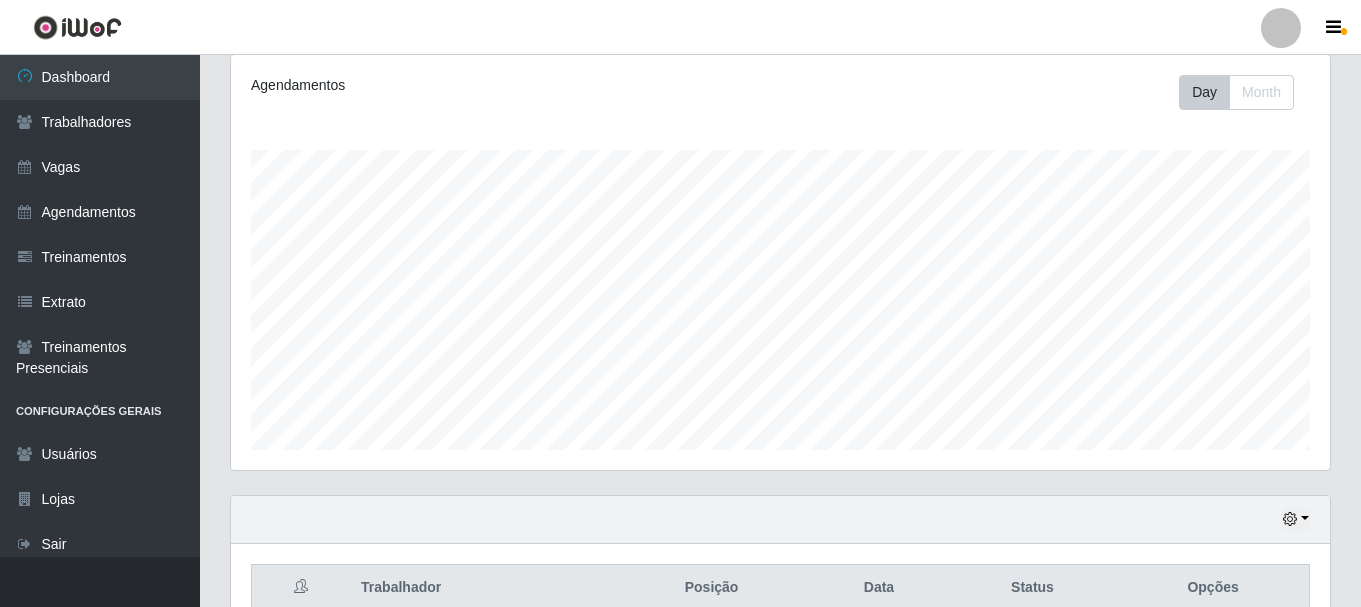 scroll, scrollTop: 365, scrollLeft: 0, axis: vertical 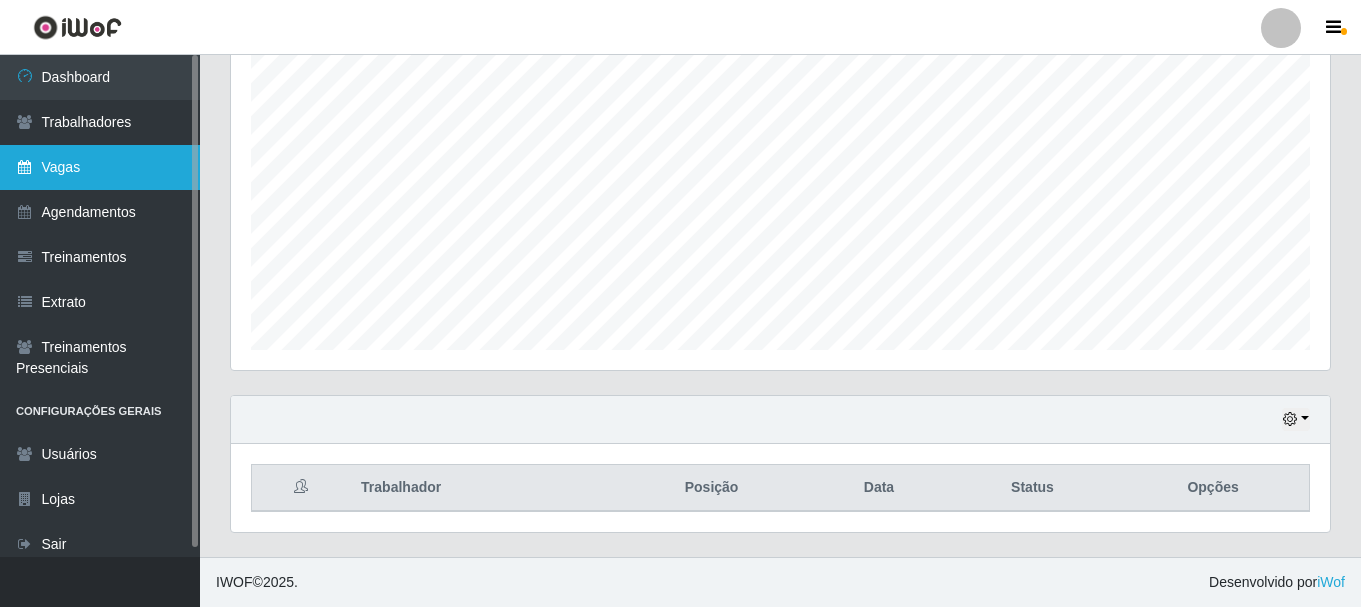 click on "Vagas" at bounding box center (100, 167) 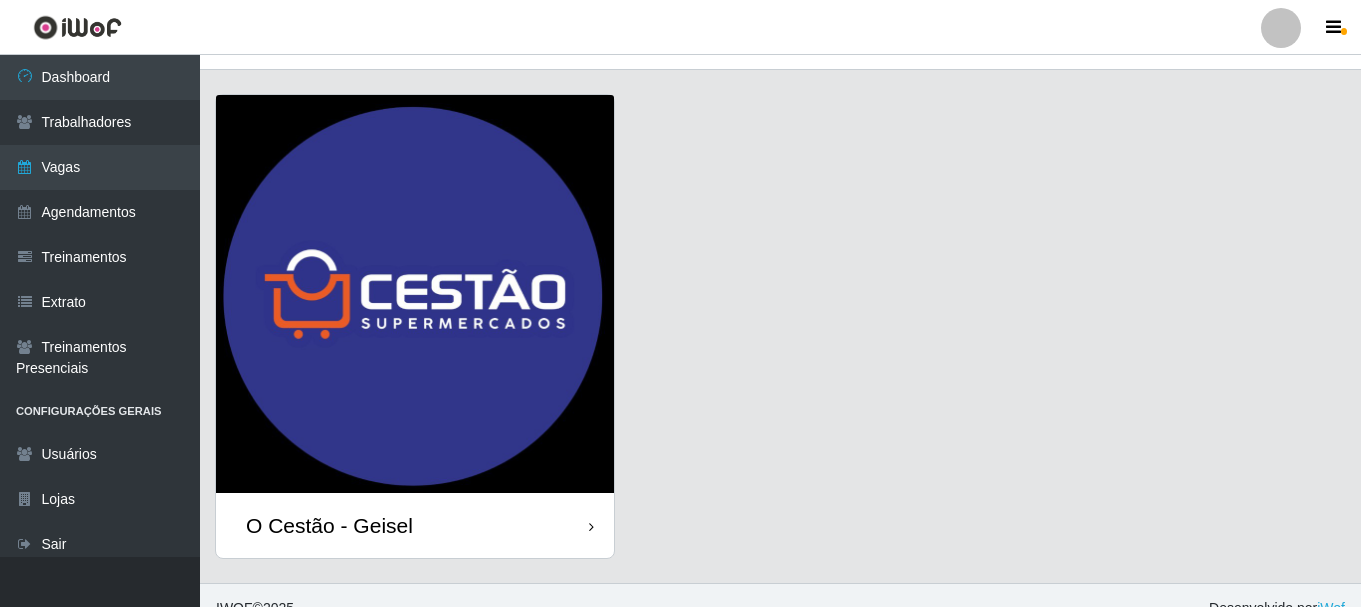 scroll, scrollTop: 57, scrollLeft: 0, axis: vertical 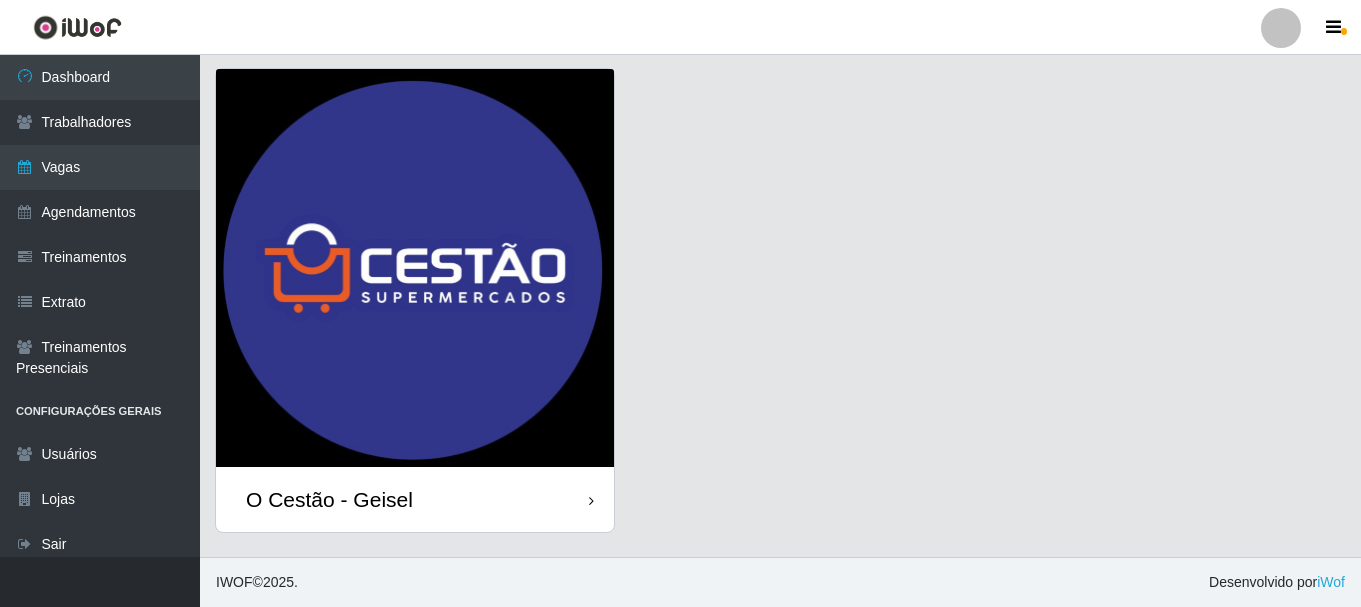 click on "O Cestão - Geisel" at bounding box center (415, 499) 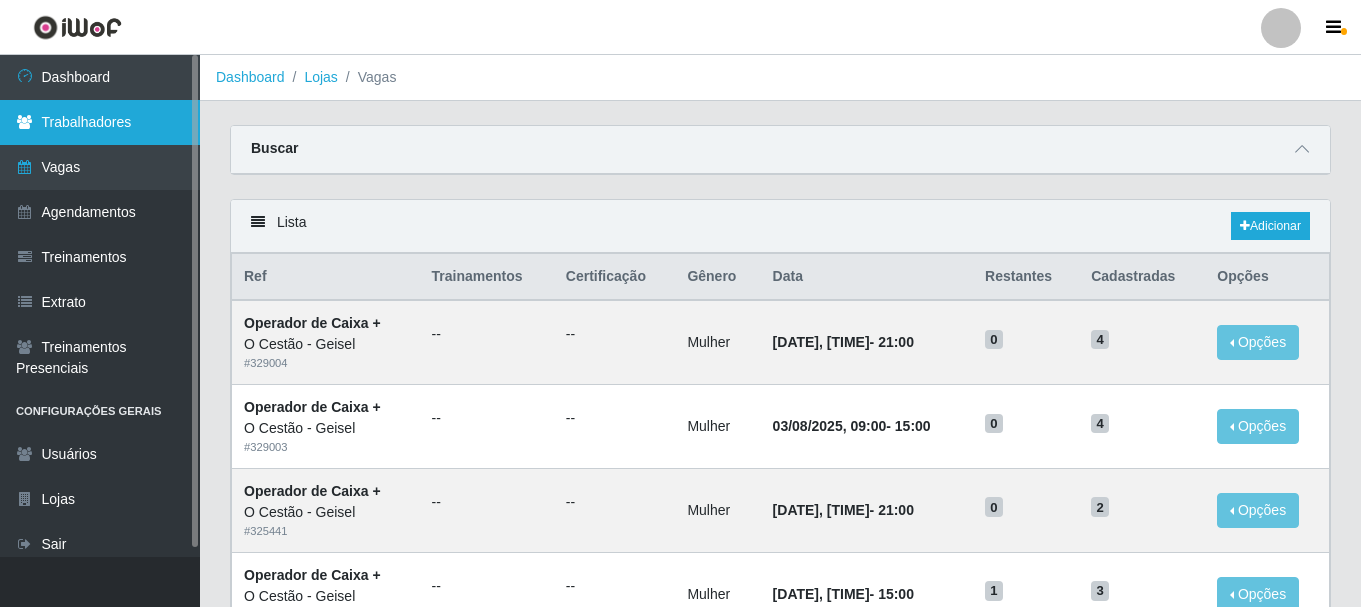 click on "Trabalhadores" at bounding box center (100, 122) 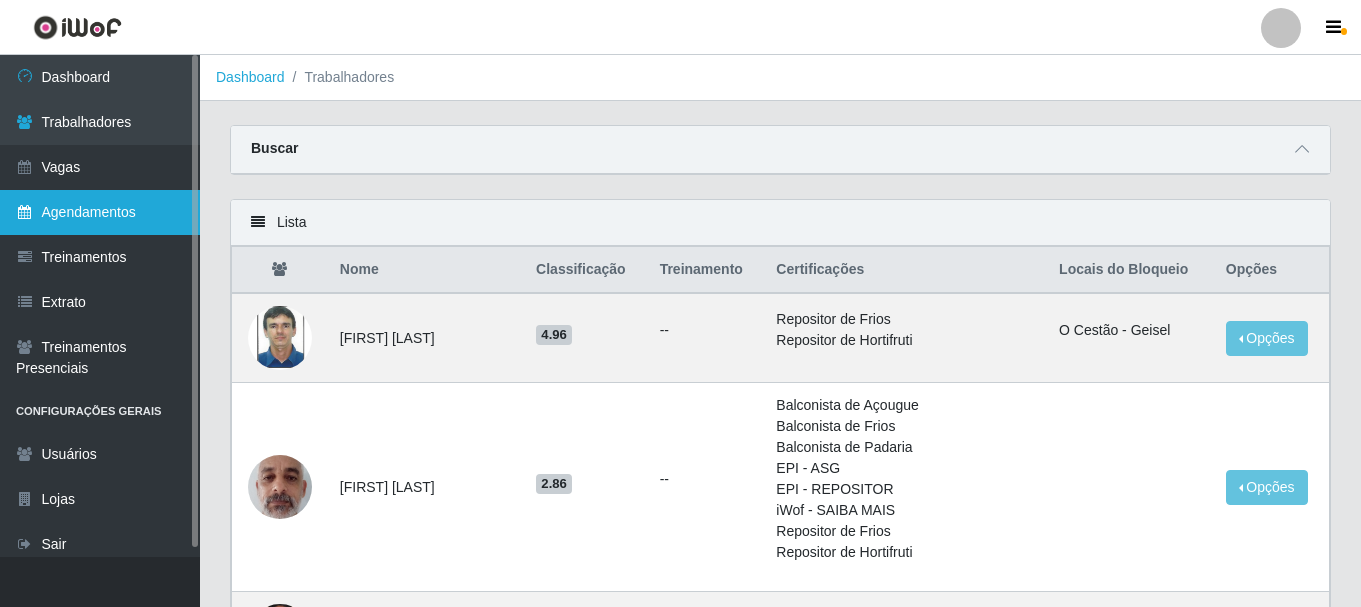click on "Agendamentos" at bounding box center (100, 212) 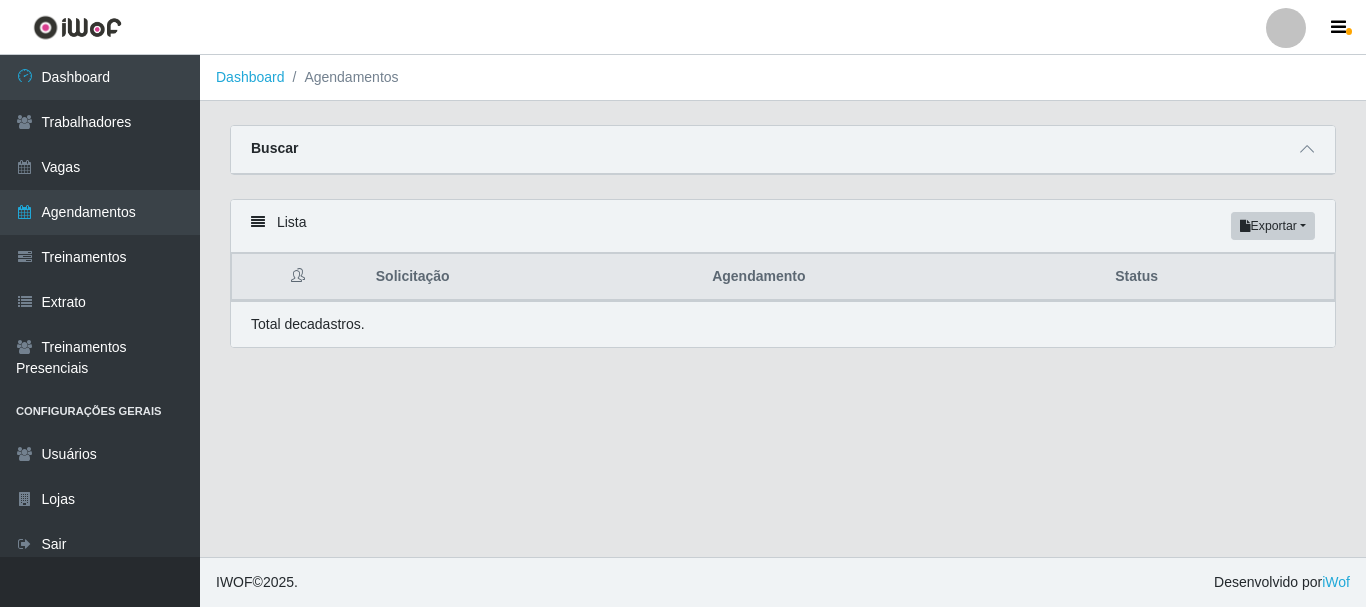 click on "Buscar" at bounding box center (783, 150) 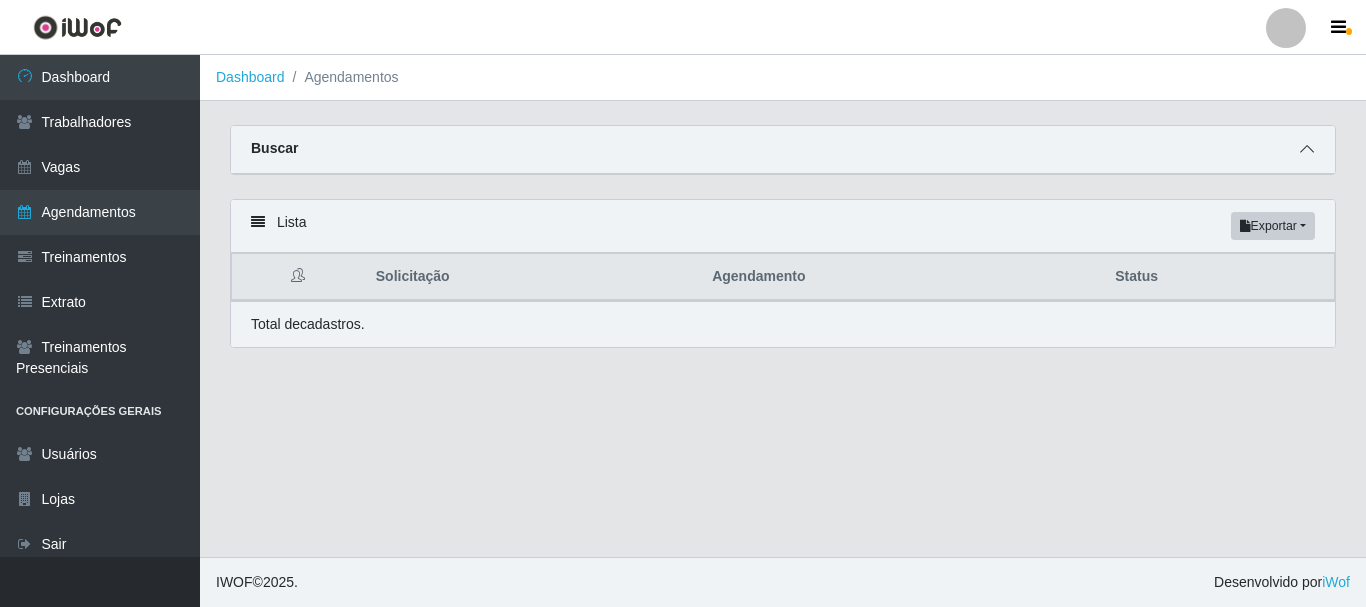 click at bounding box center [1307, 149] 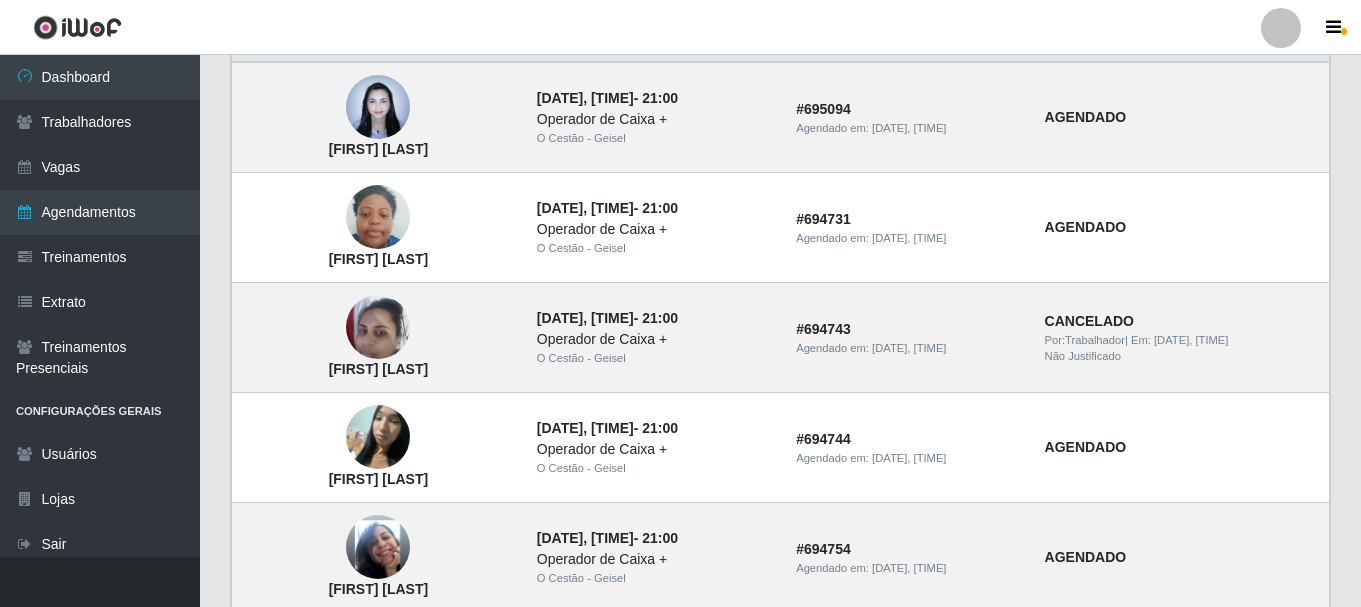 scroll, scrollTop: 600, scrollLeft: 0, axis: vertical 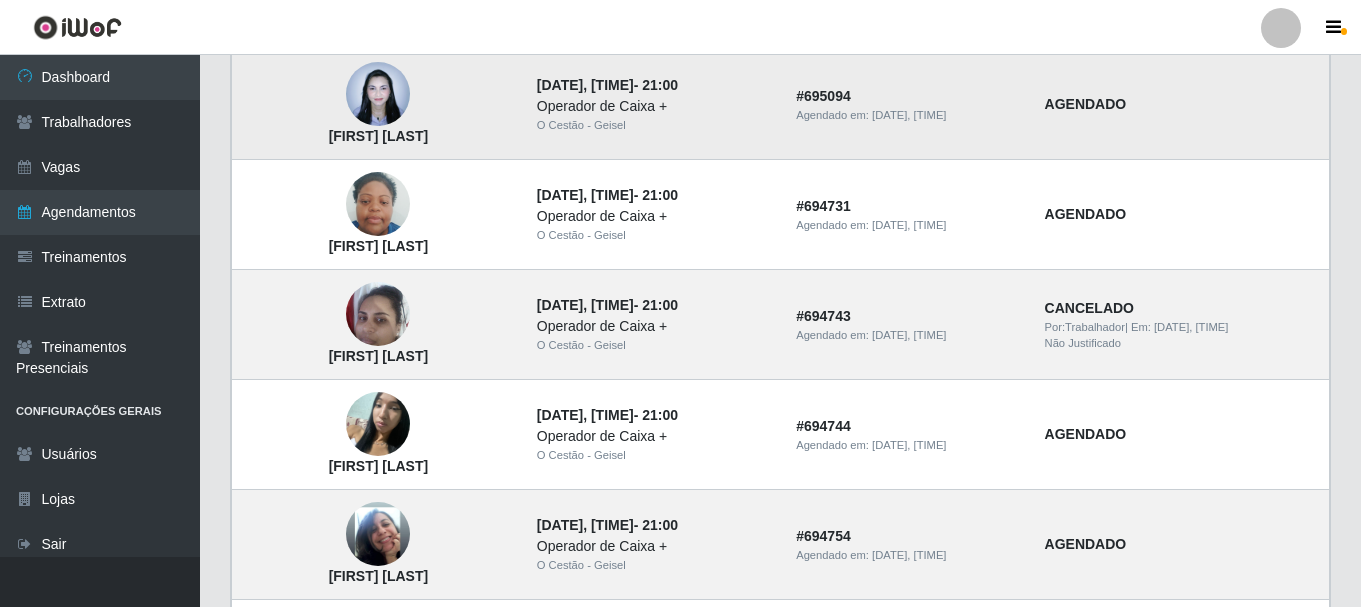 click at bounding box center (378, 94) 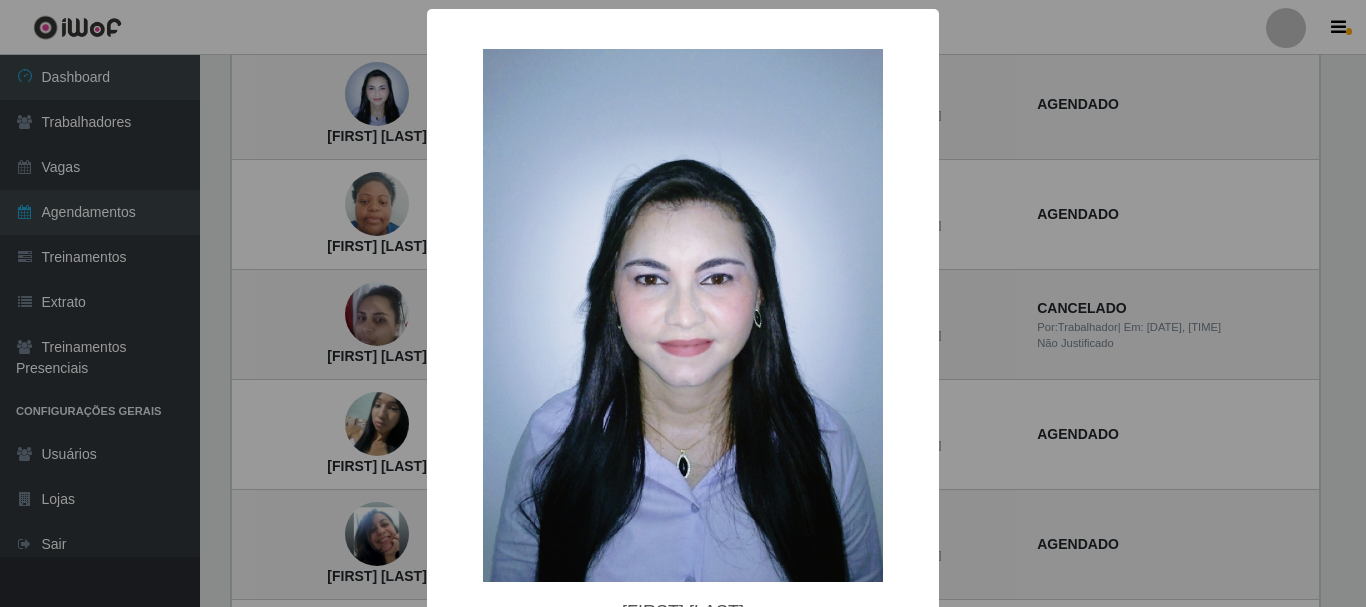 click on "× Andréa Souza Menezes  OK Cancel" at bounding box center (683, 303) 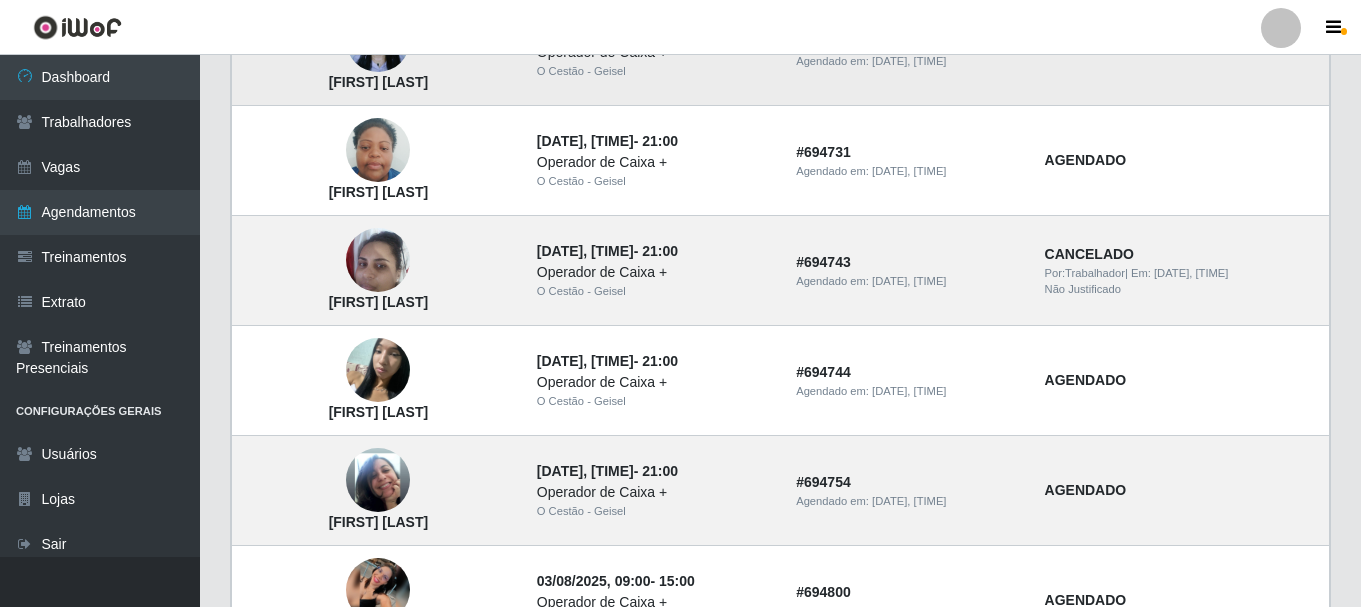 scroll, scrollTop: 700, scrollLeft: 0, axis: vertical 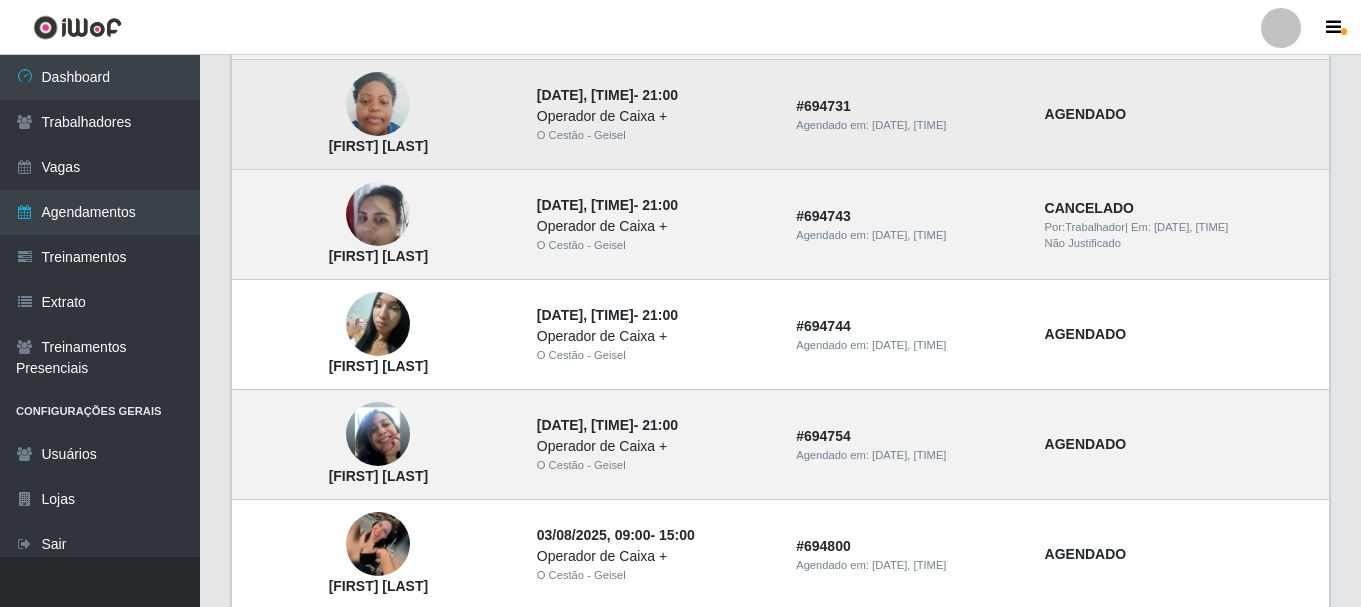 click at bounding box center [378, 104] 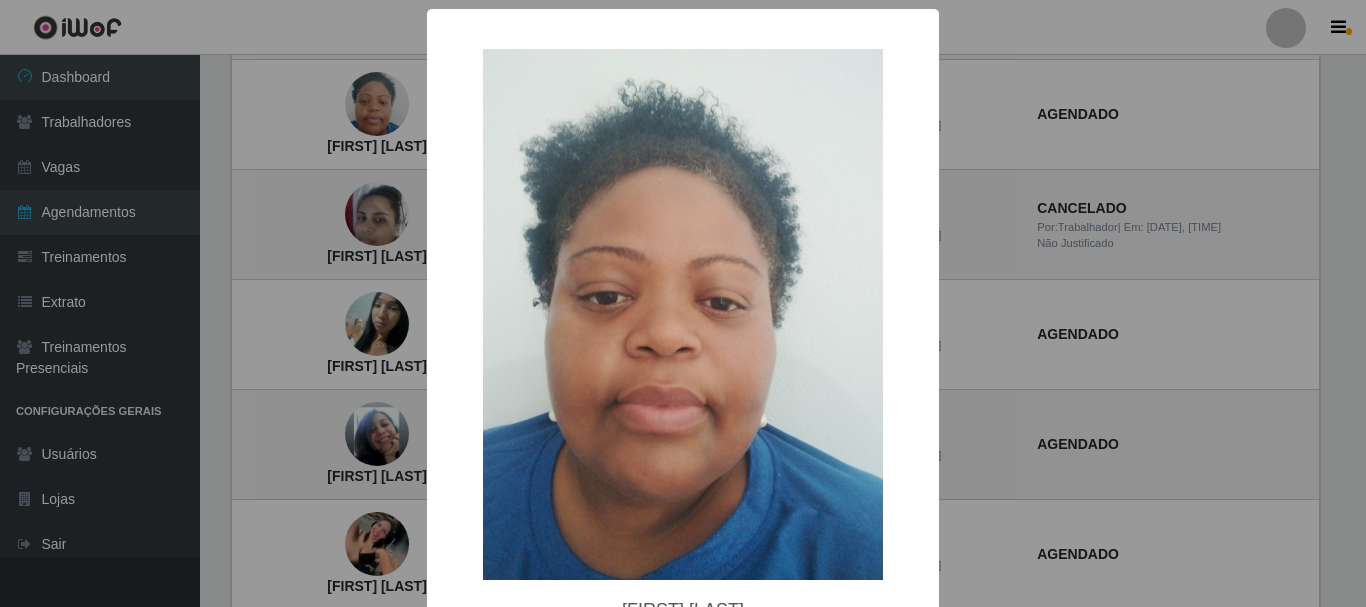 click on "× Egidia Rosângela da Silva OK Cancel" at bounding box center (683, 303) 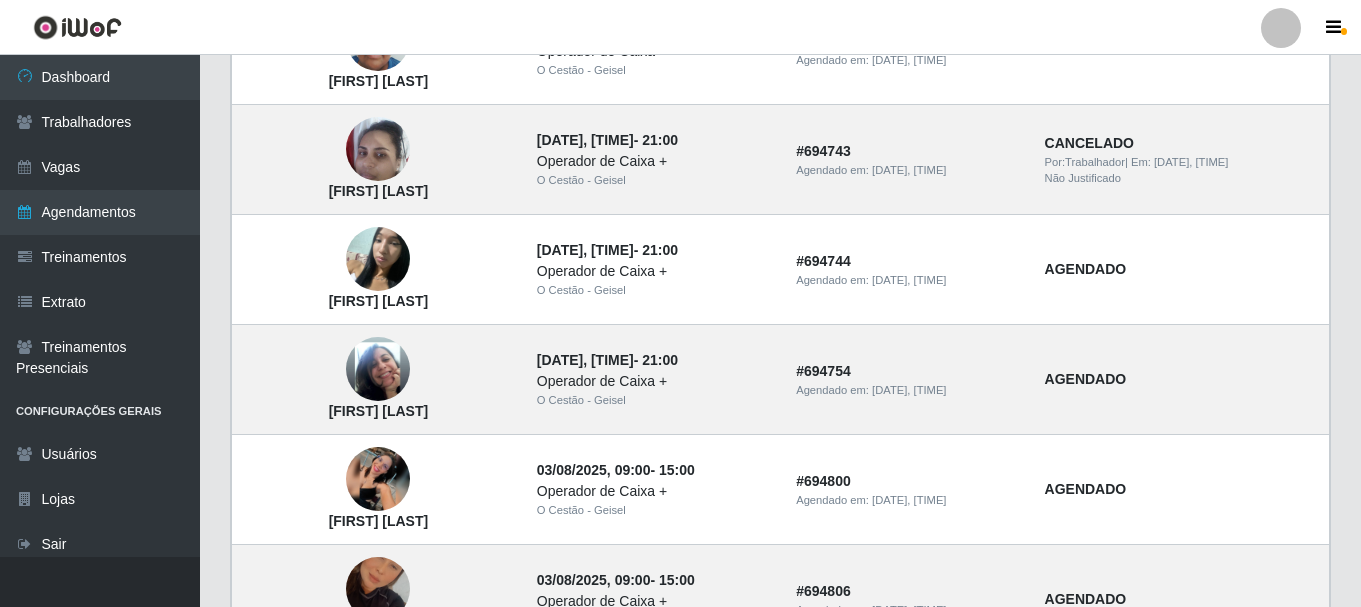 scroll, scrollTop: 800, scrollLeft: 0, axis: vertical 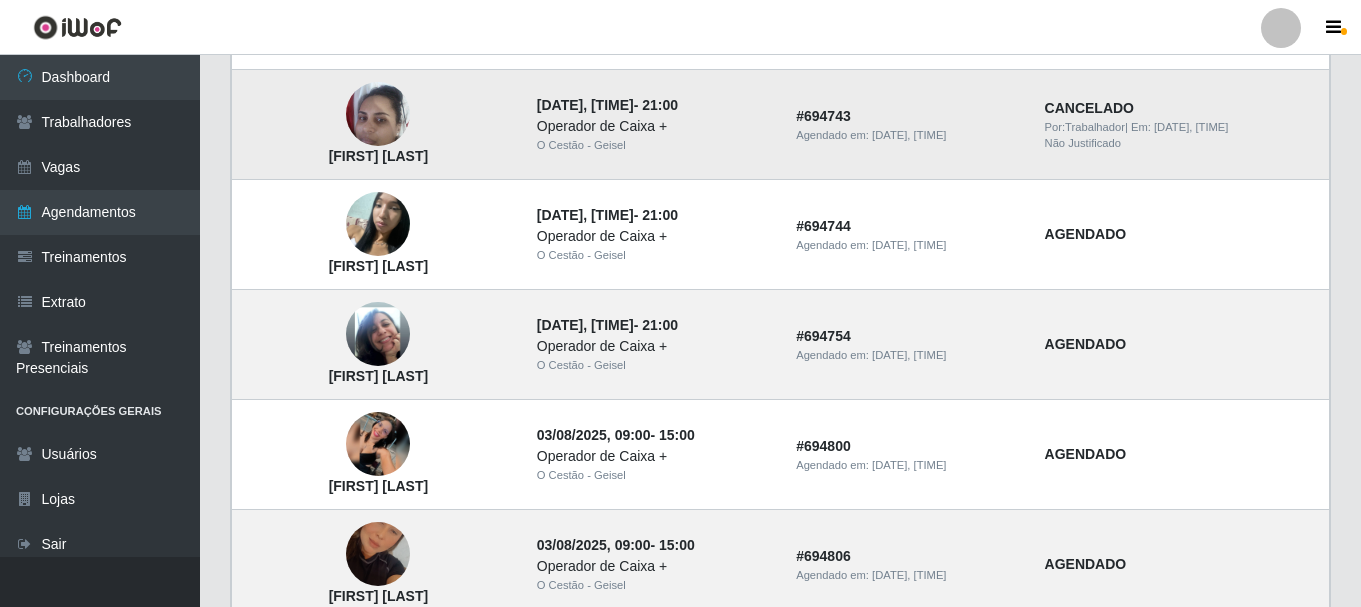 click at bounding box center [378, 114] 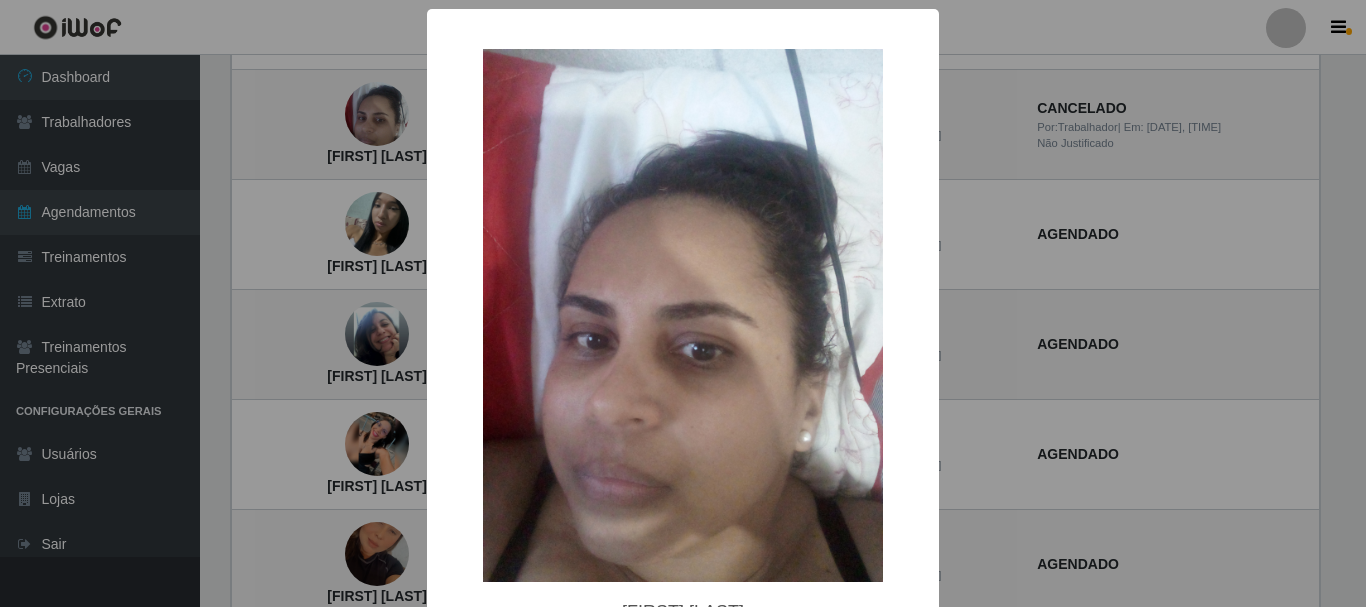click on "× Jacinta Mendes dos Santos OK Cancel" at bounding box center (683, 303) 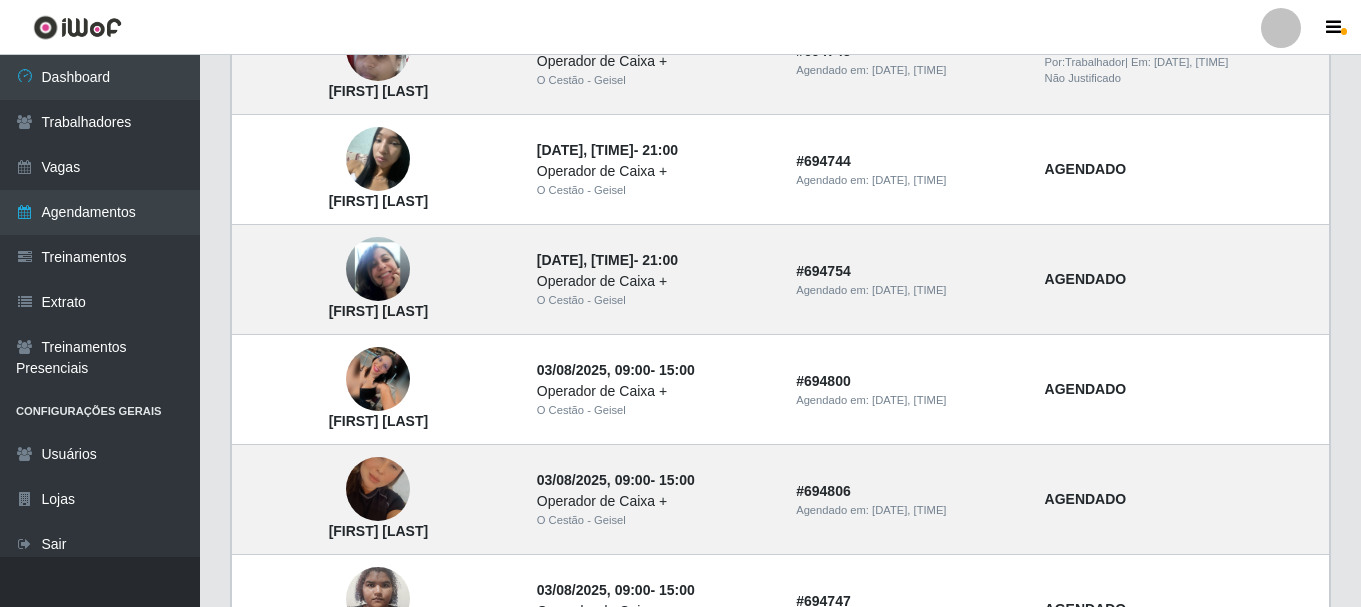 scroll, scrollTop: 900, scrollLeft: 0, axis: vertical 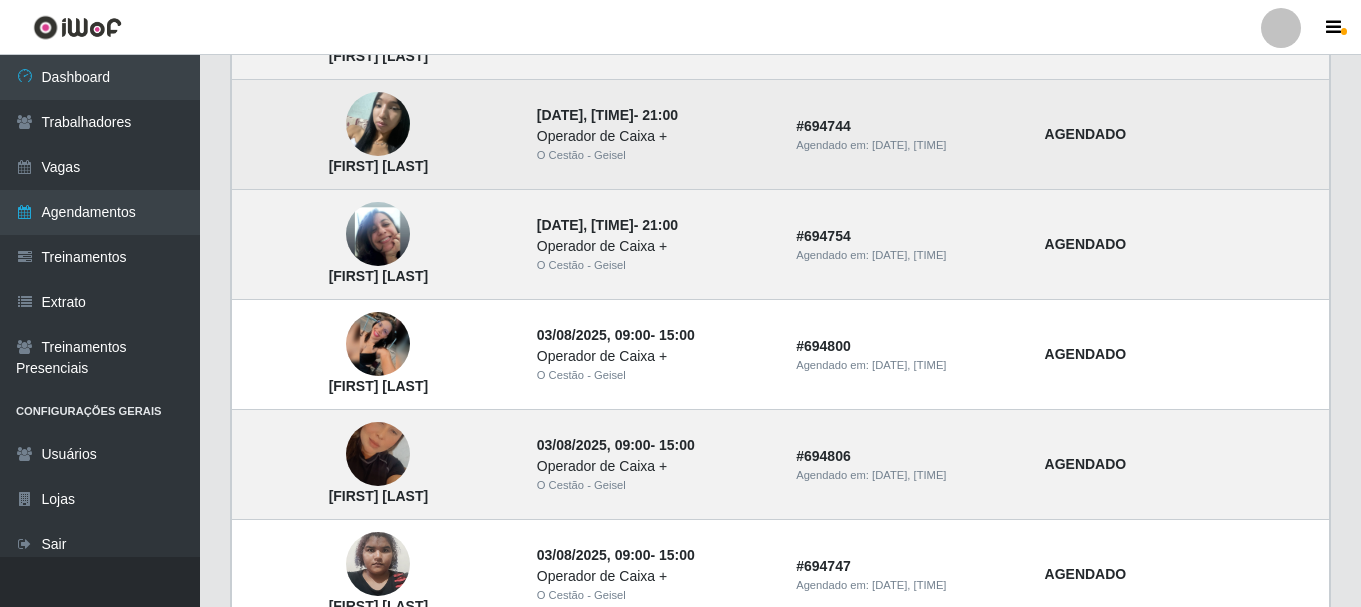 click at bounding box center [378, 124] 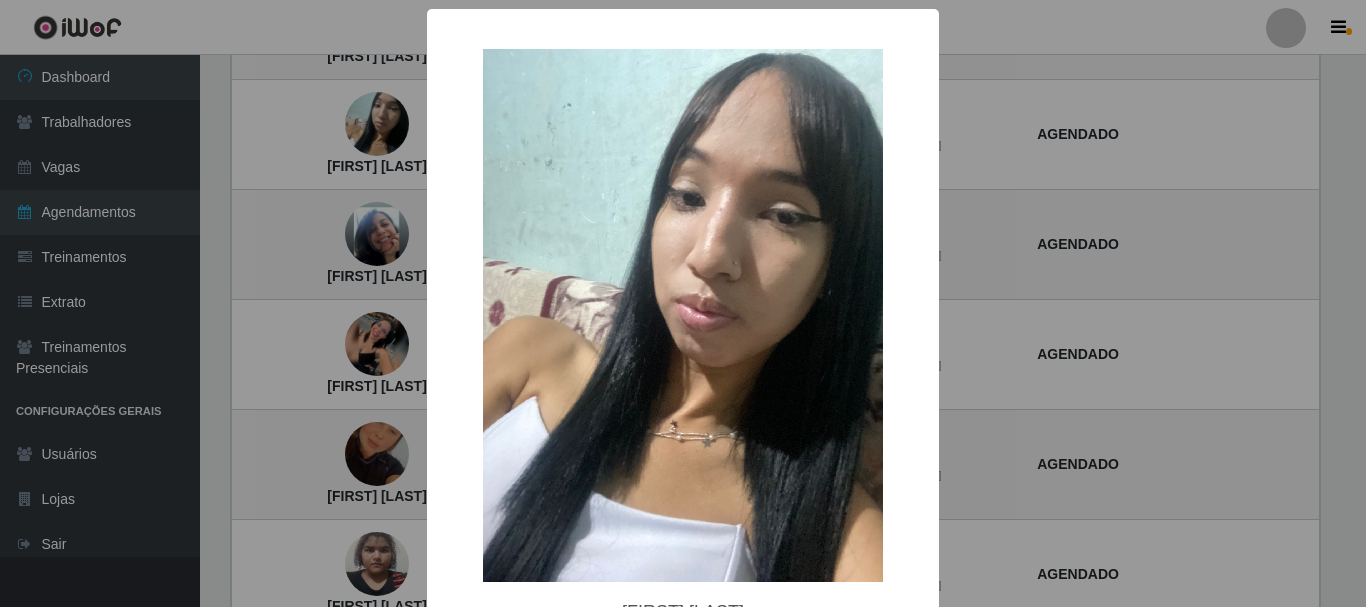 click on "× Ana Vytorya Lima Alves  OK Cancel" at bounding box center (683, 303) 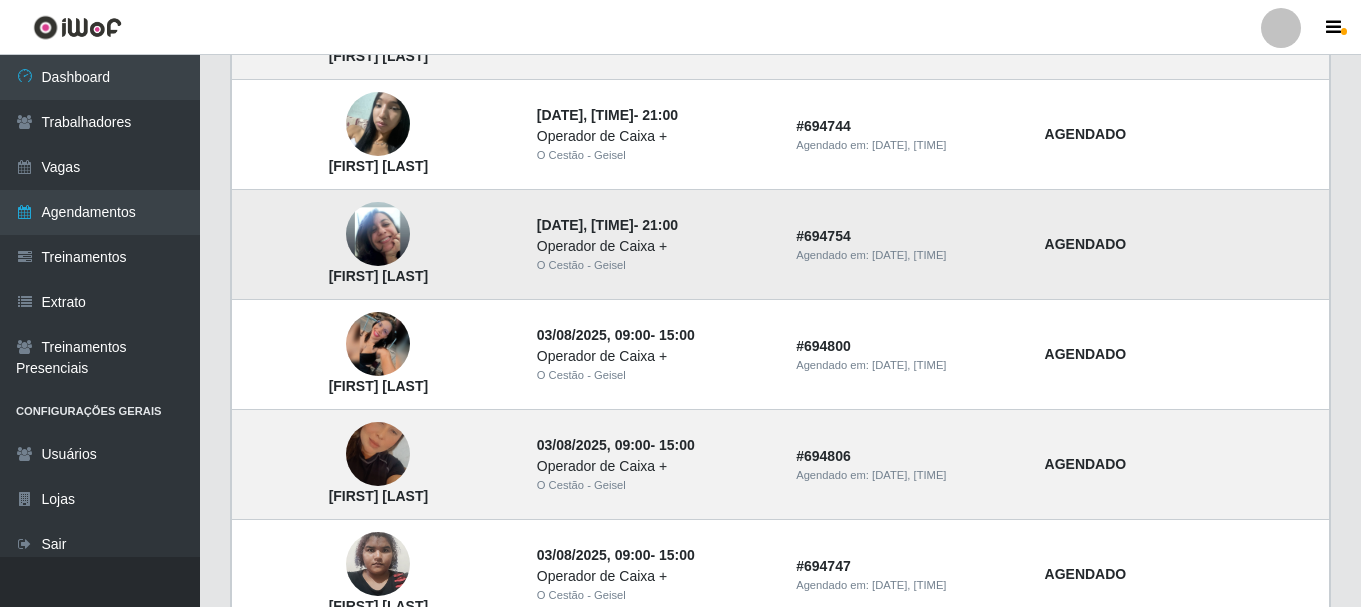 click at bounding box center (378, 234) 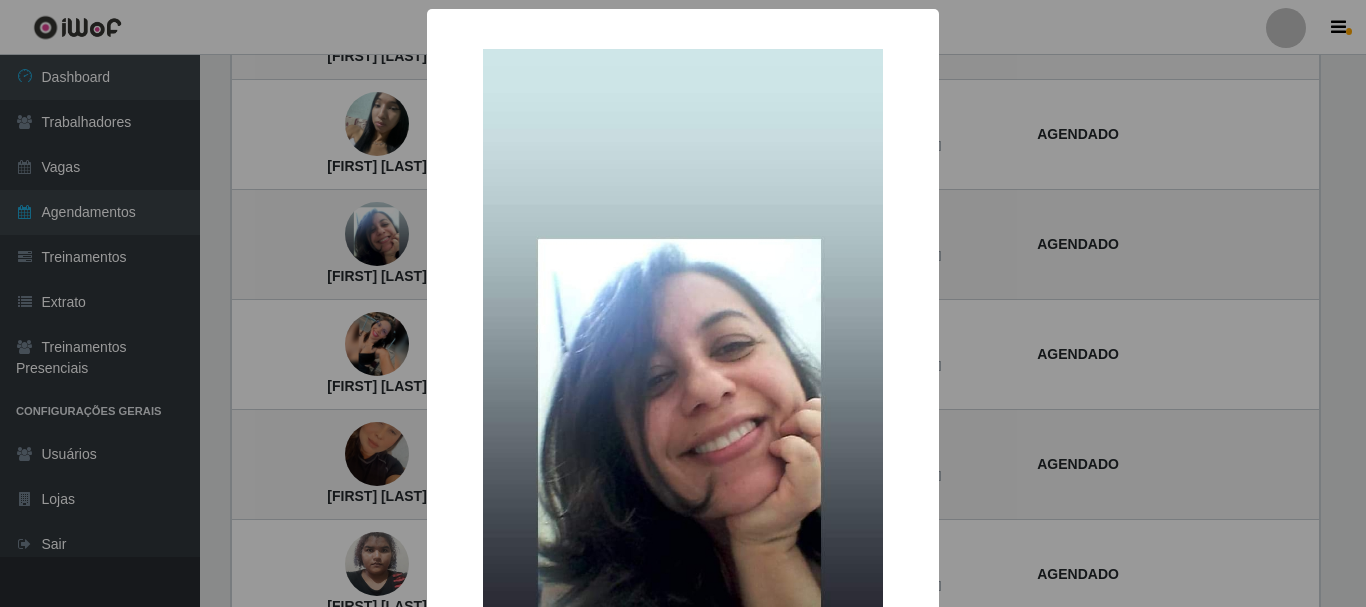 click on "× Nubia de Alcântara  OK Cancel" at bounding box center [683, 303] 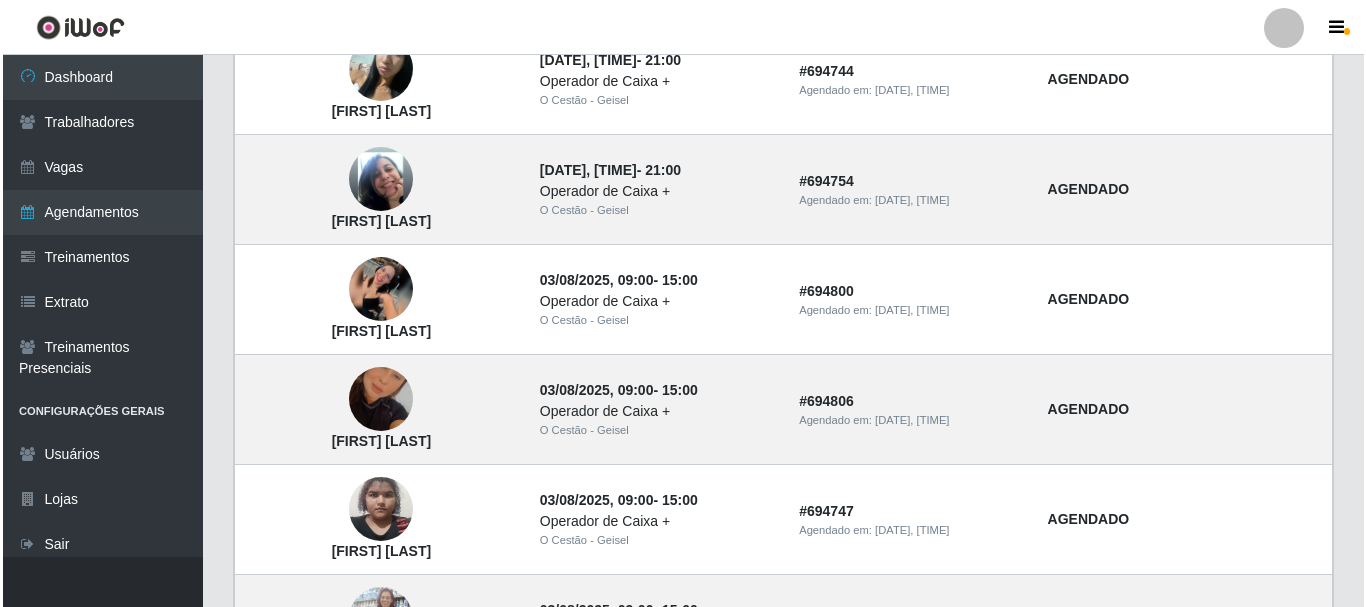 scroll, scrollTop: 1000, scrollLeft: 0, axis: vertical 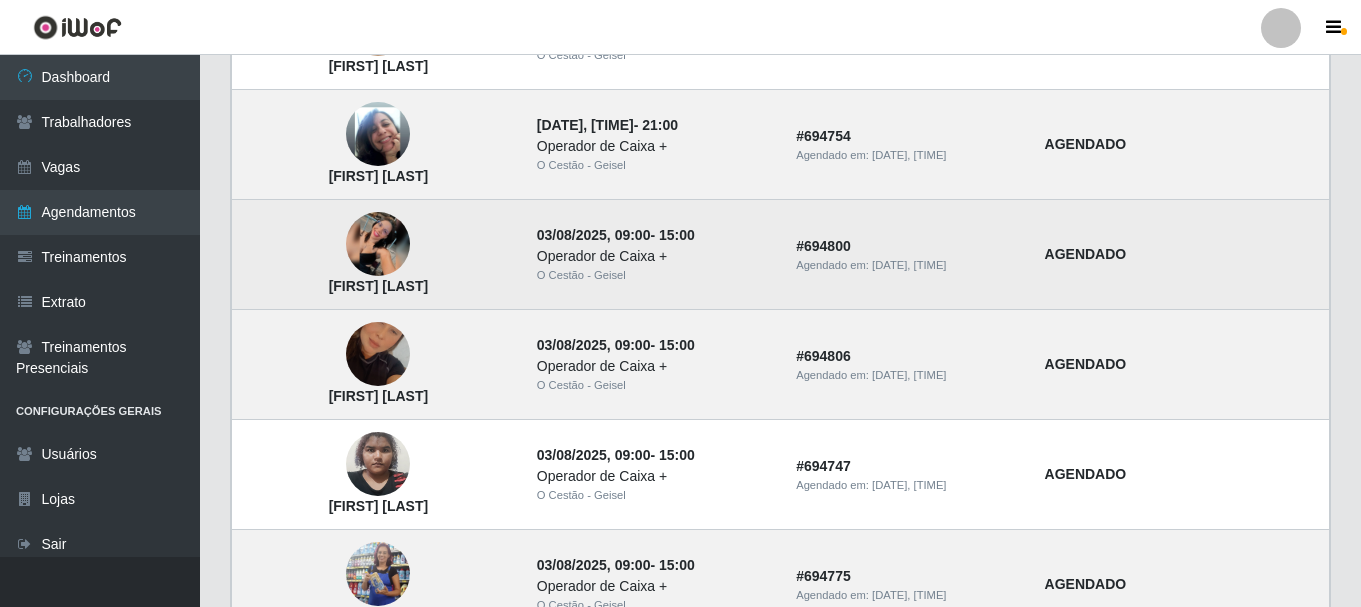 click at bounding box center [378, 244] 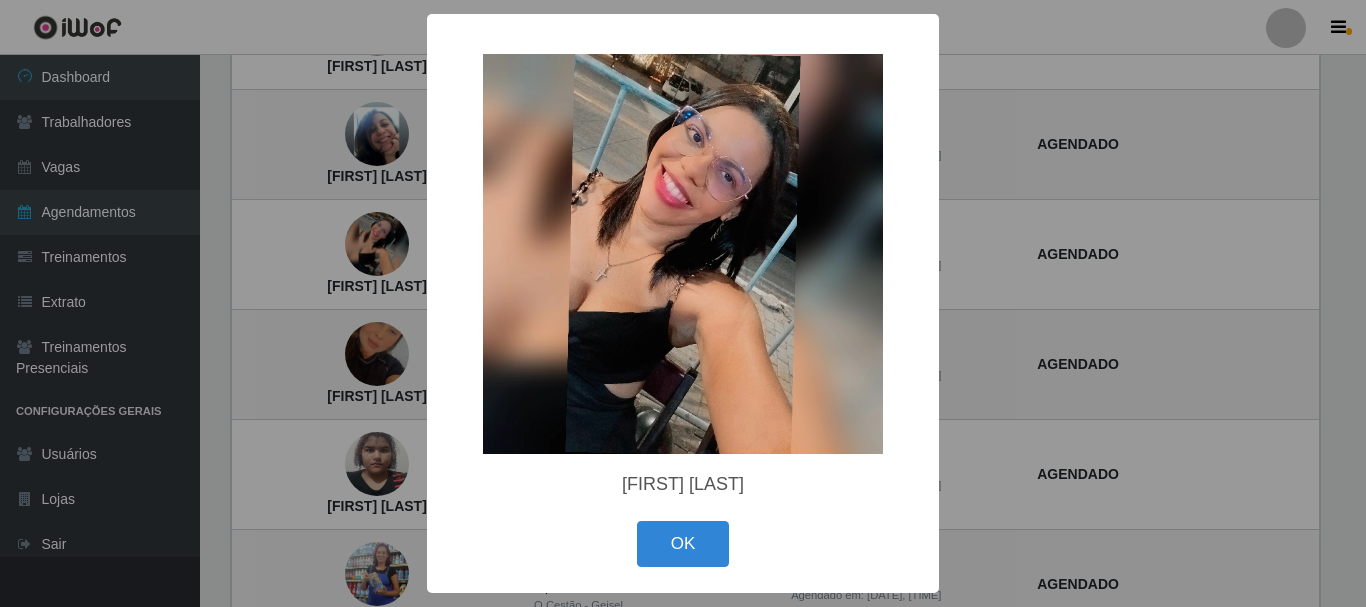 click on "× Vanessa da Silva  OK Cancel" at bounding box center [683, 303] 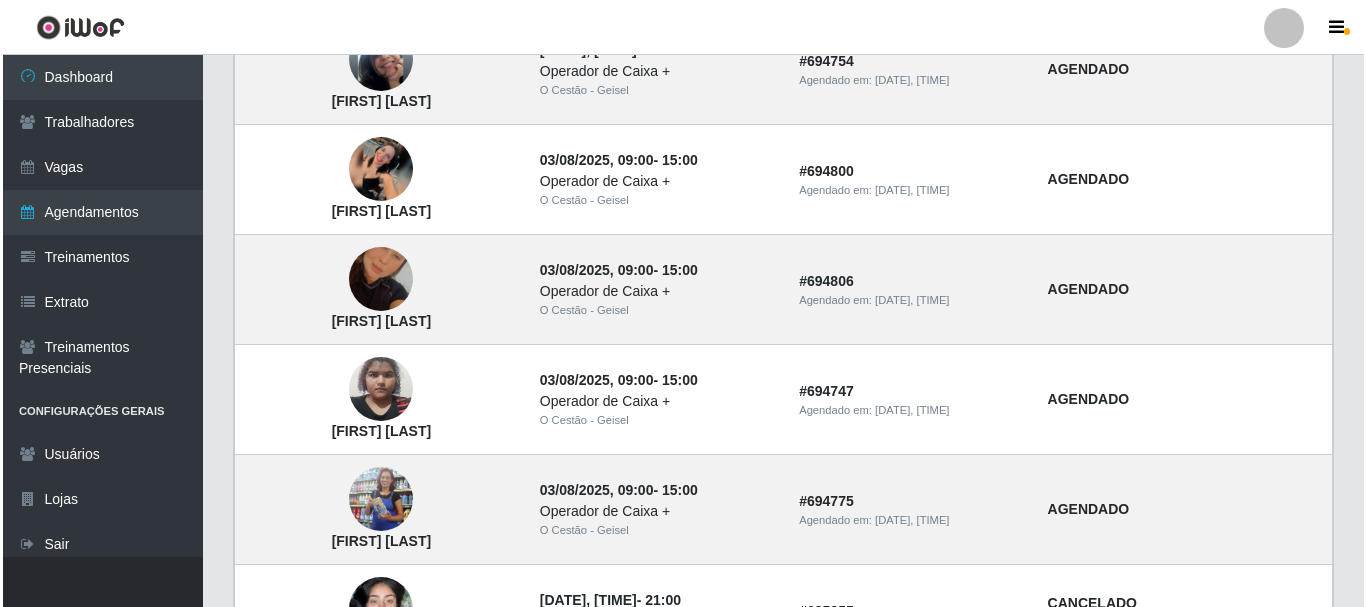 scroll, scrollTop: 1200, scrollLeft: 0, axis: vertical 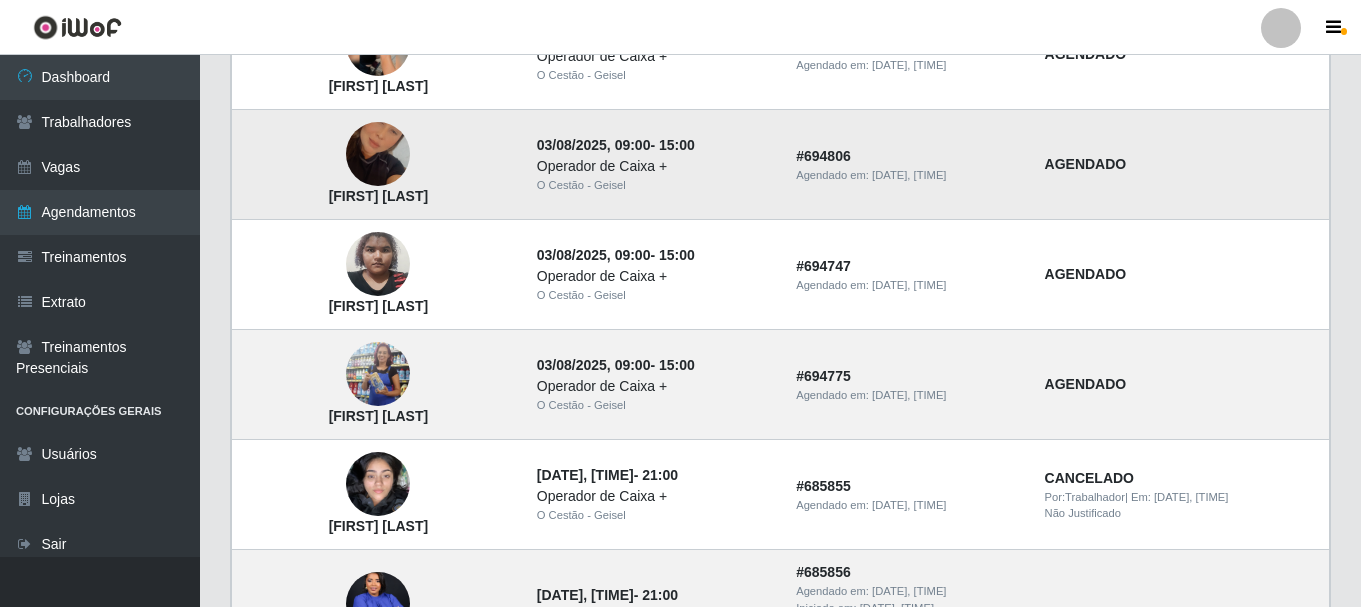 click at bounding box center [378, 154] 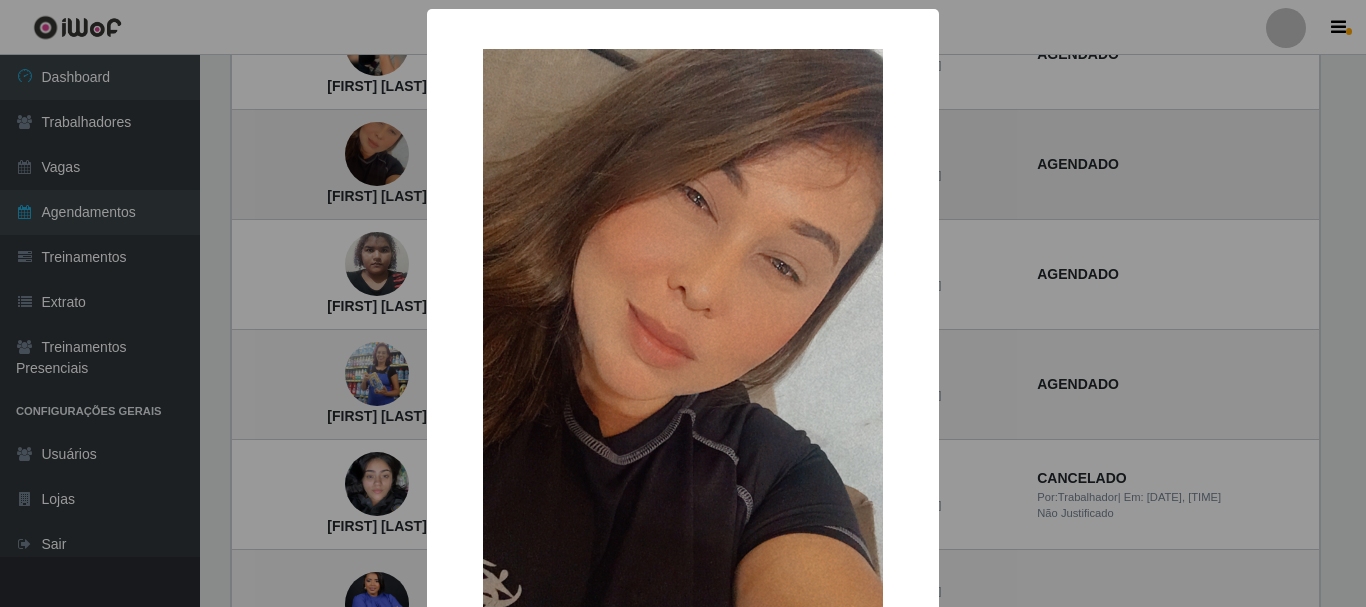 click on "× Crislene de Lima Flor OK Cancel" at bounding box center [683, 303] 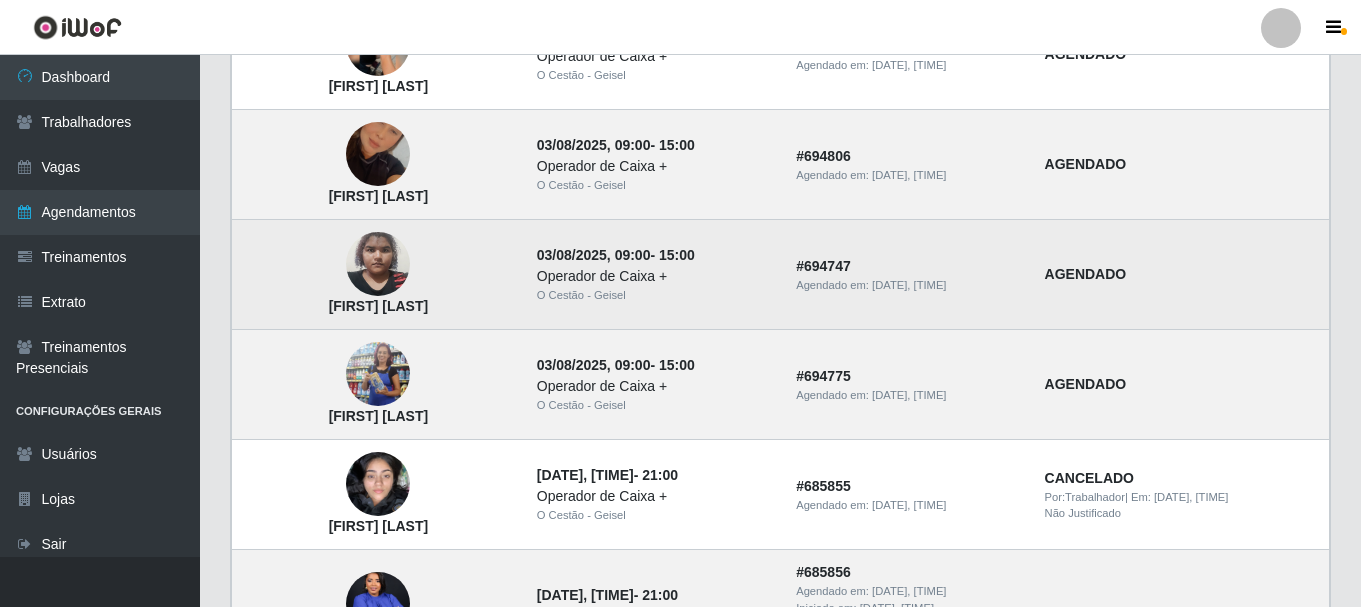 click at bounding box center (378, 264) 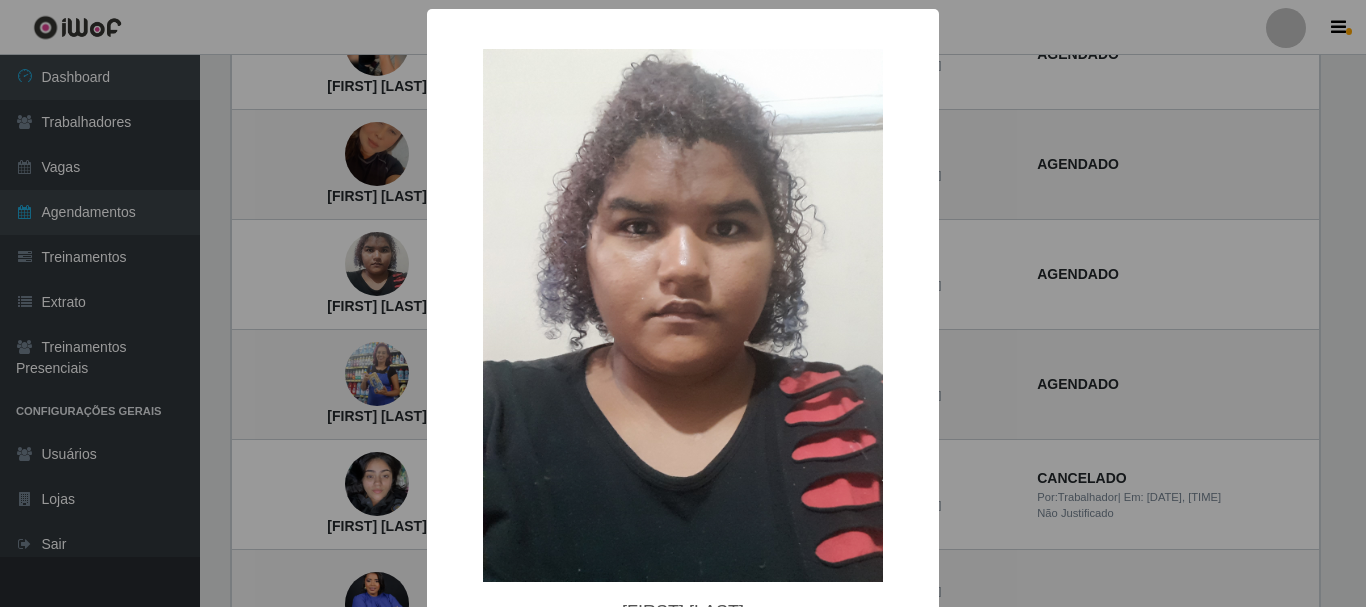 click on "× Larissa Letícia da Silva Santos OK Cancel" at bounding box center (683, 303) 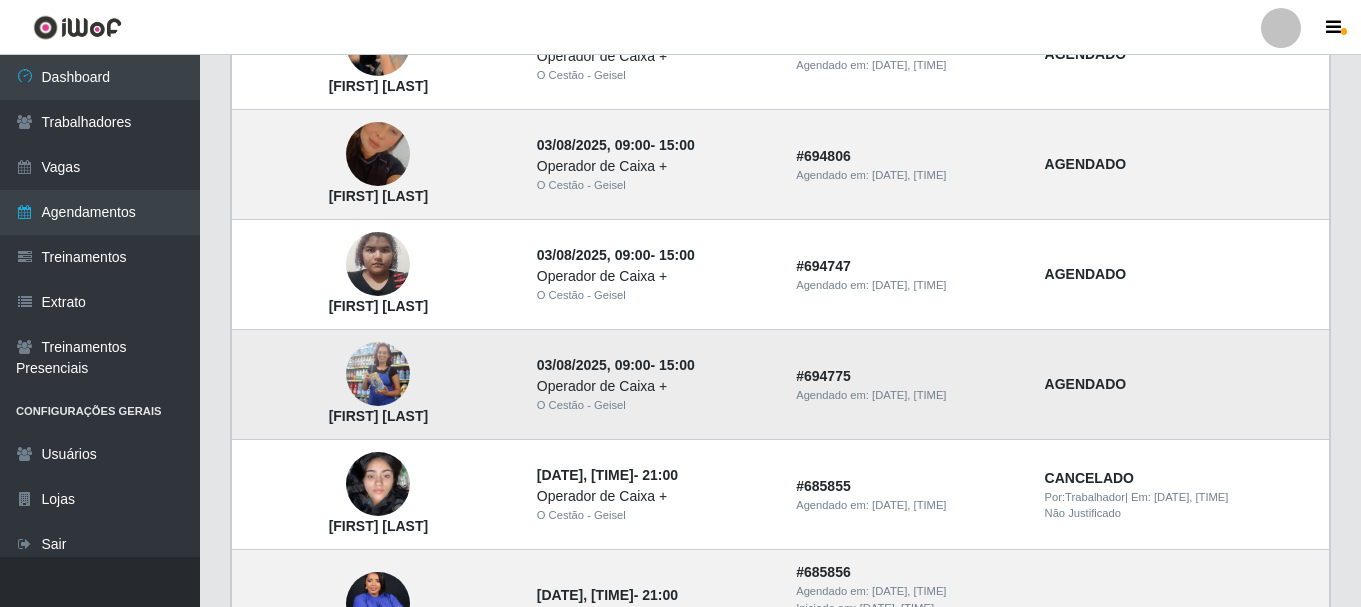 click at bounding box center (378, 374) 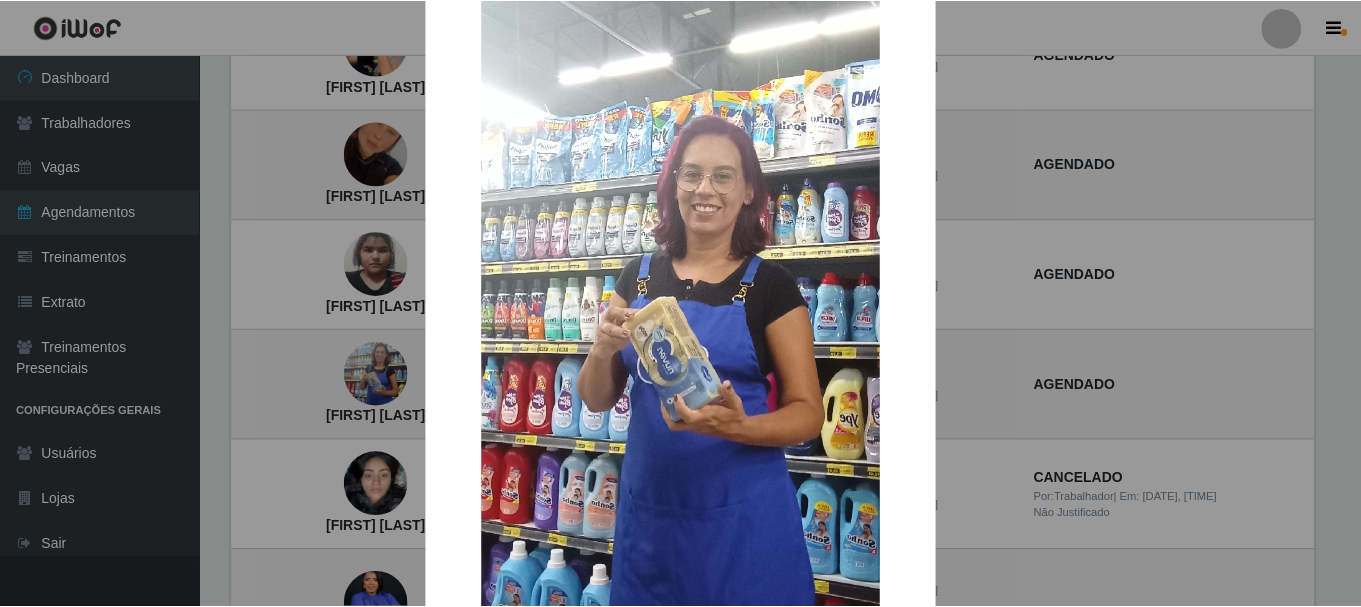 scroll, scrollTop: 200, scrollLeft: 0, axis: vertical 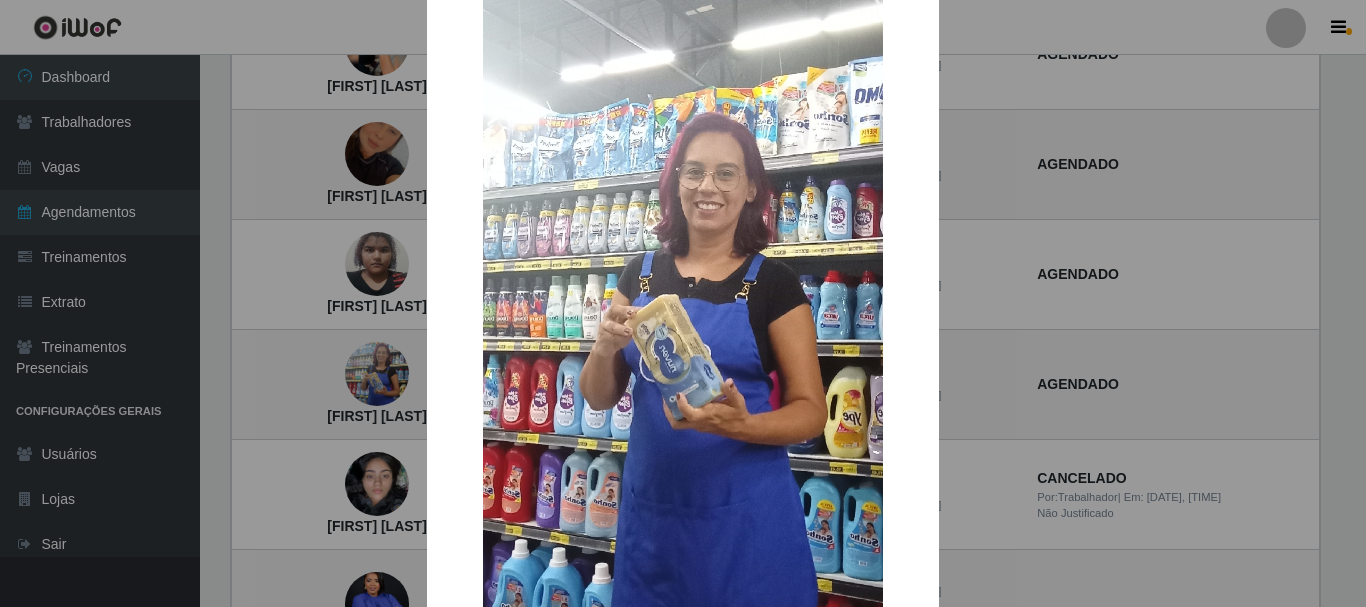click on "× Patricia Carla da Silva OK Cancel" at bounding box center [683, 303] 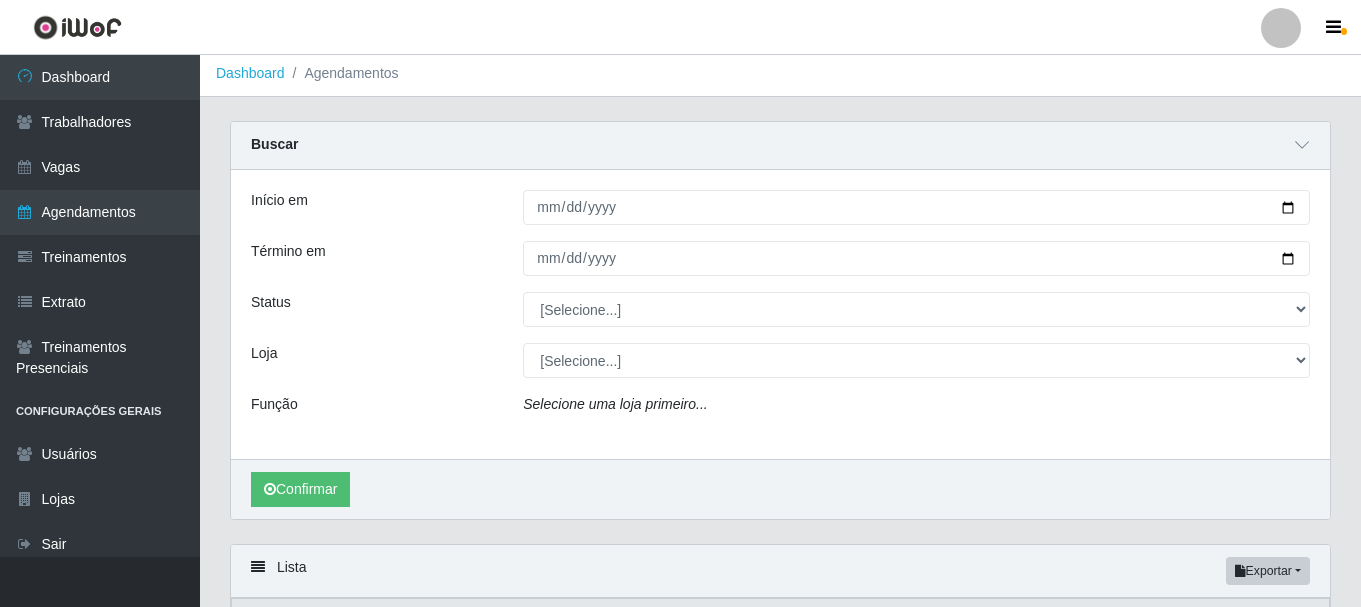 scroll, scrollTop: 0, scrollLeft: 0, axis: both 